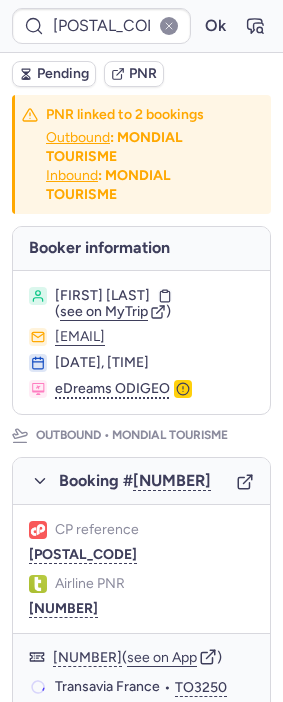 scroll, scrollTop: 0, scrollLeft: 0, axis: both 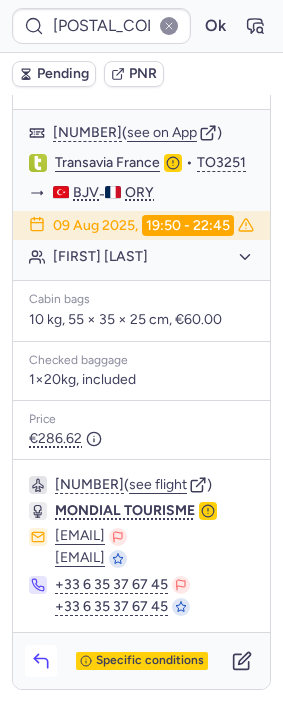 click 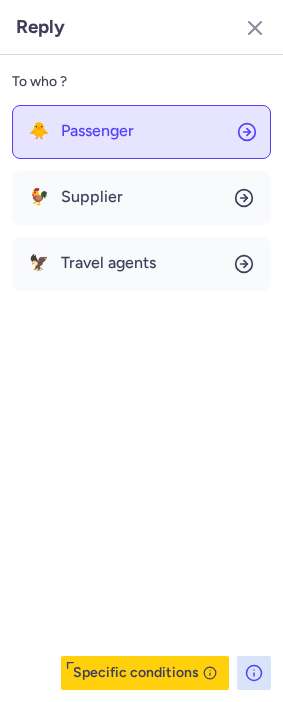 click on "🐥 Passenger" 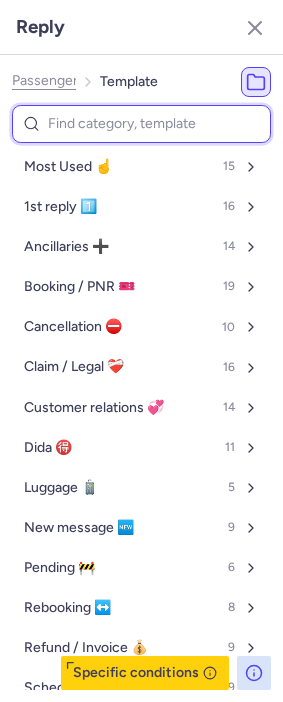 drag, startPoint x: 142, startPoint y: 127, endPoint x: 128, endPoint y: 126, distance: 14.035668 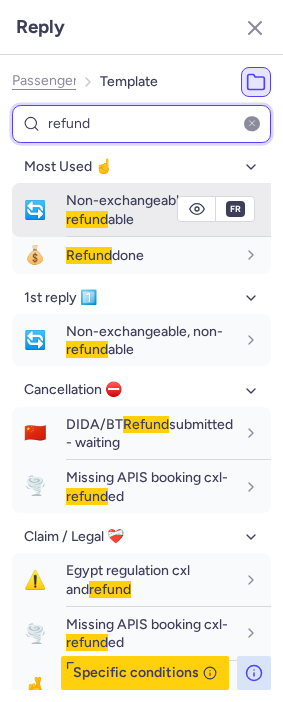 type on "refund" 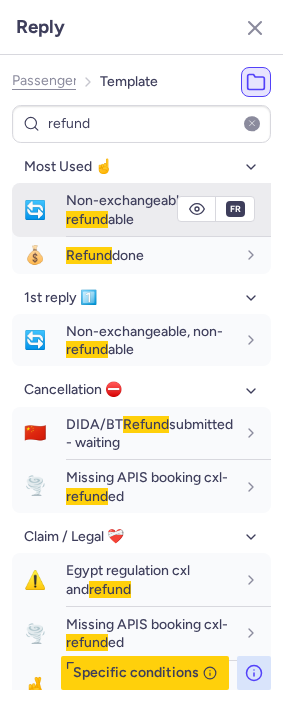 click on "Non-exchangeable, non- refund able" at bounding box center [144, 209] 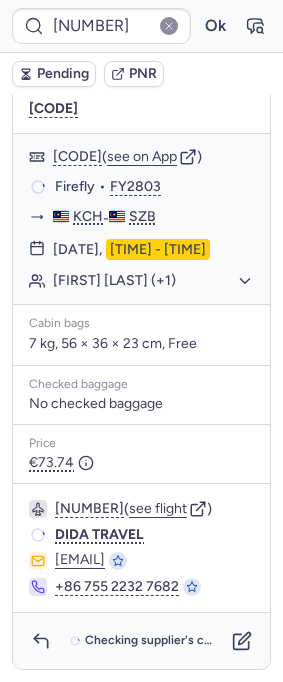 scroll, scrollTop: 419, scrollLeft: 0, axis: vertical 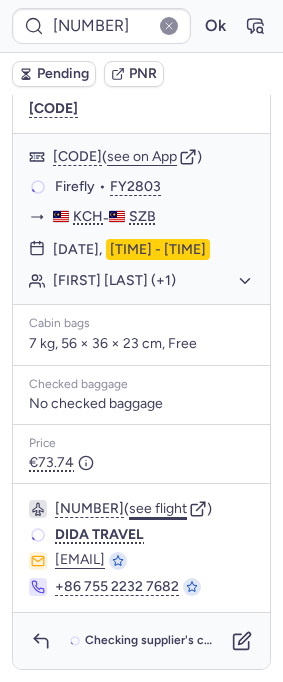 click on "see flight" 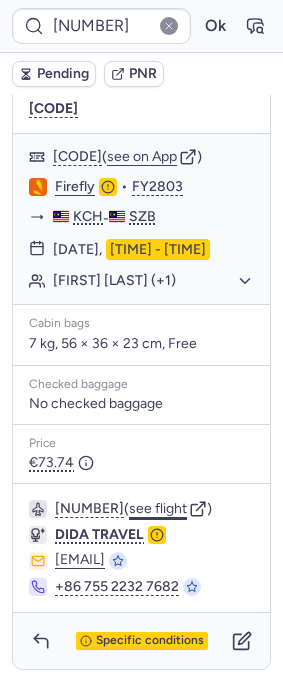 click on "see flight" 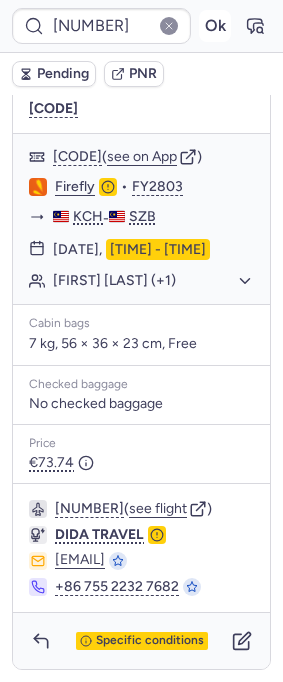 click on "Ok" at bounding box center [215, 26] 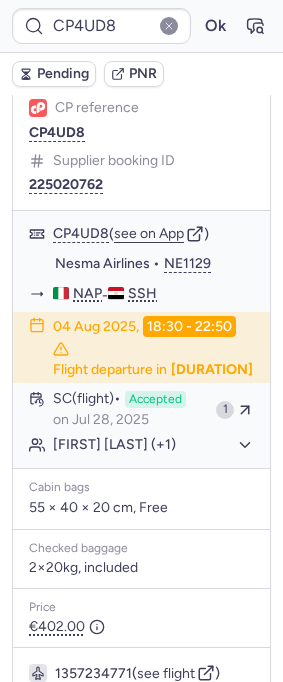 scroll, scrollTop: 419, scrollLeft: 0, axis: vertical 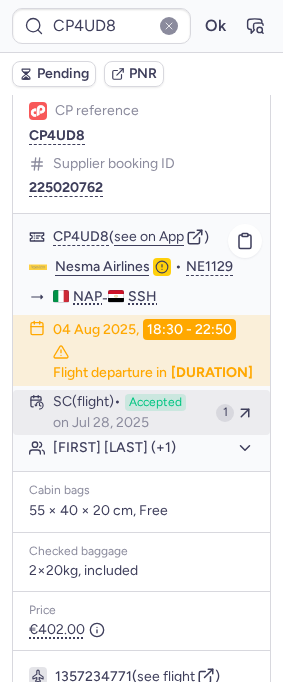 click on "SC (flight) Accepted on [DATE]" at bounding box center (130, 413) 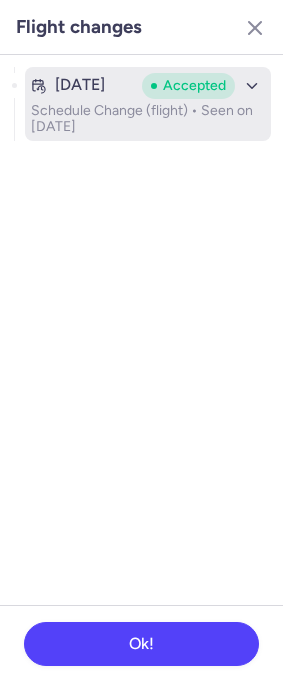 click on "Schedule Change (flight) • Seen on [DATE]" at bounding box center (148, 119) 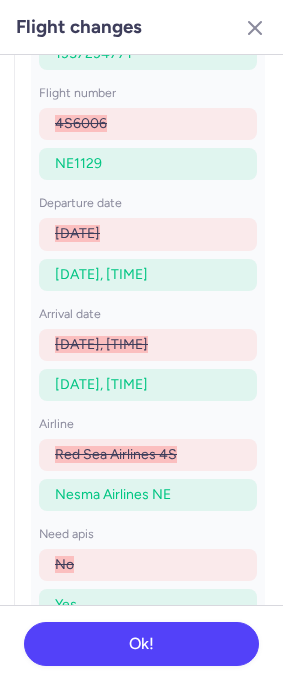 scroll, scrollTop: 205, scrollLeft: 0, axis: vertical 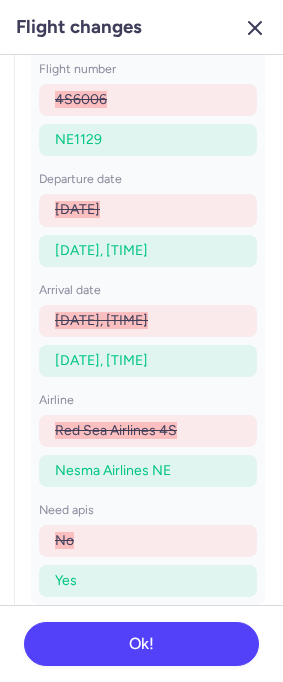 click 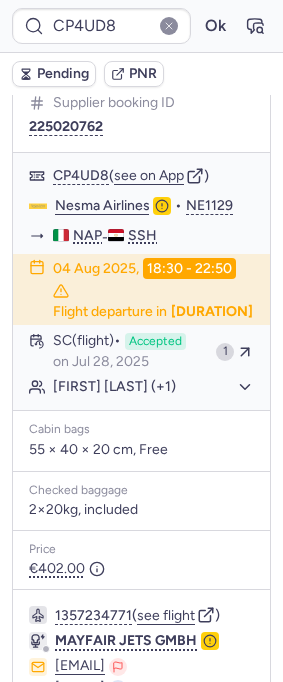 scroll, scrollTop: 752, scrollLeft: 0, axis: vertical 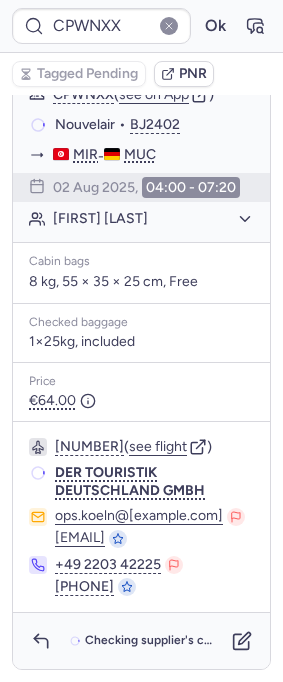 type on "CPD3NE" 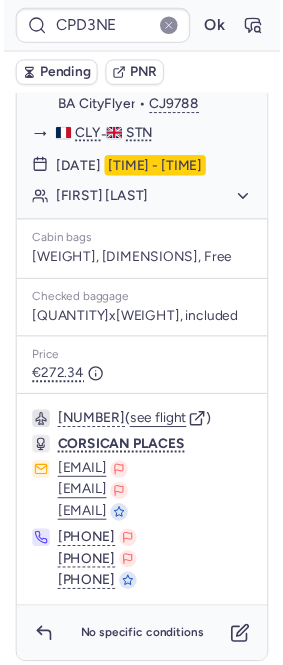 scroll, scrollTop: 415, scrollLeft: 0, axis: vertical 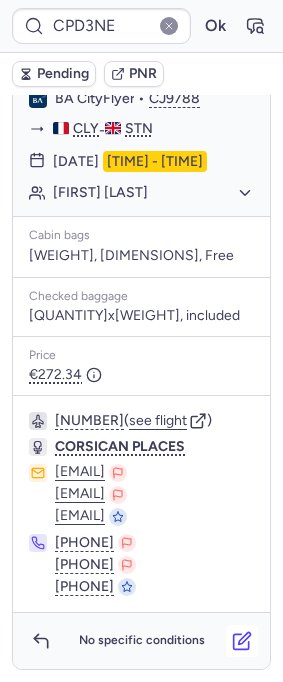 click 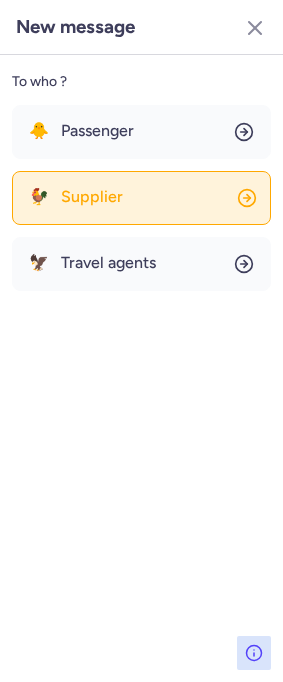 click on "Supplier" at bounding box center (92, 197) 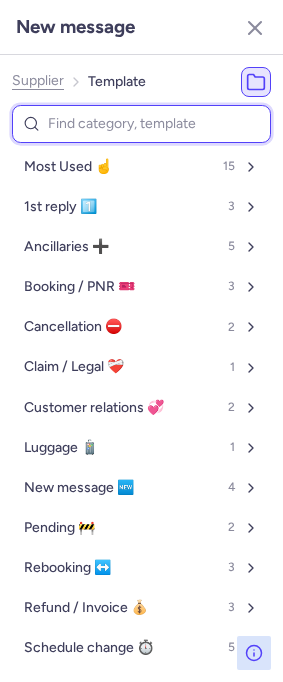 click at bounding box center (141, 124) 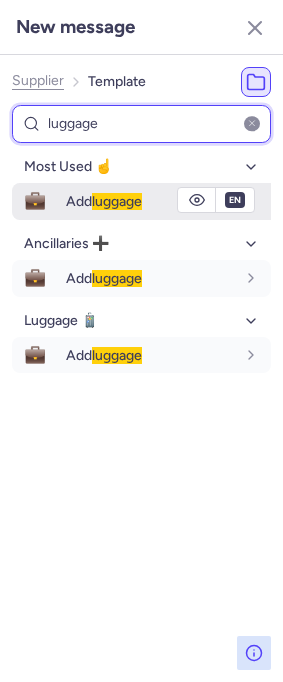 type on "luggage" 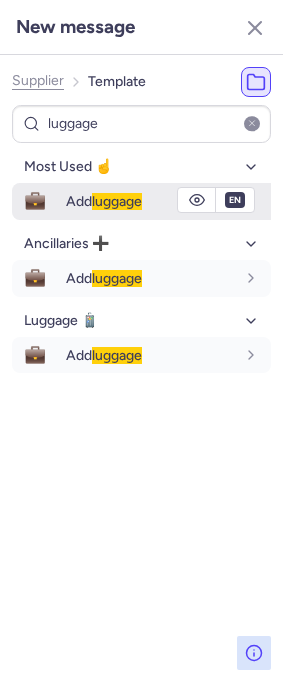 click on "Add  luggage" at bounding box center [104, 201] 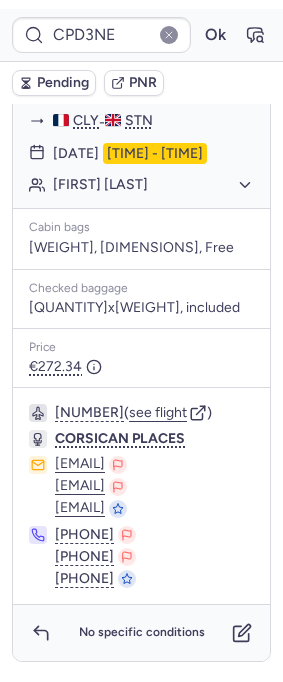 scroll, scrollTop: 415, scrollLeft: 0, axis: vertical 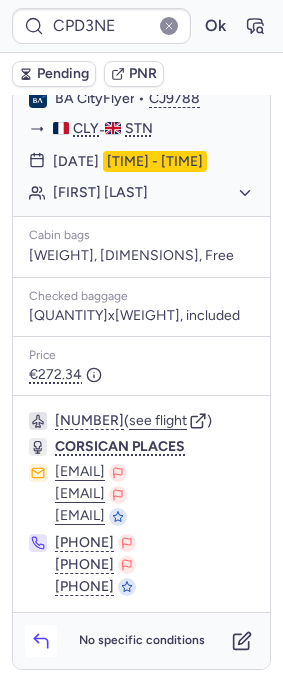 click 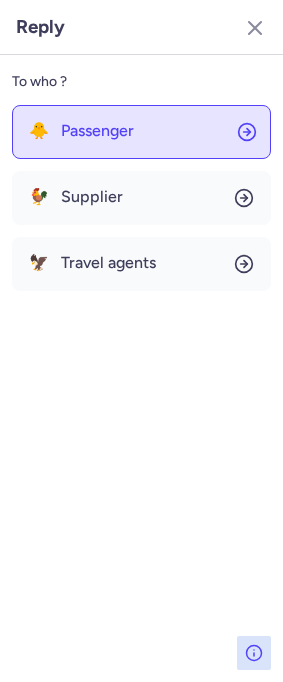 click on "Passenger" at bounding box center (97, 131) 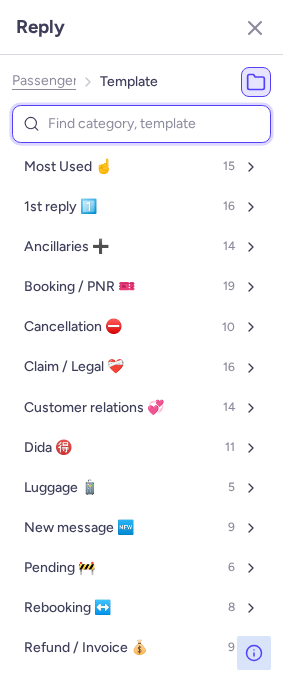 click at bounding box center (141, 124) 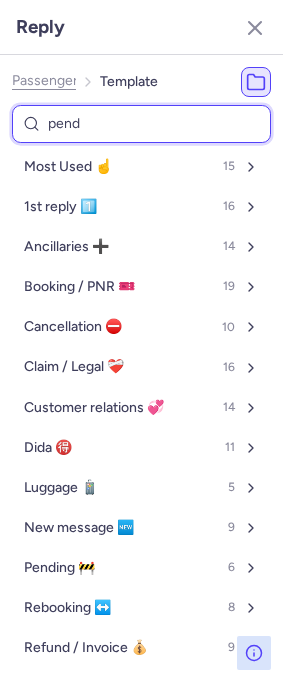 type on "pendi" 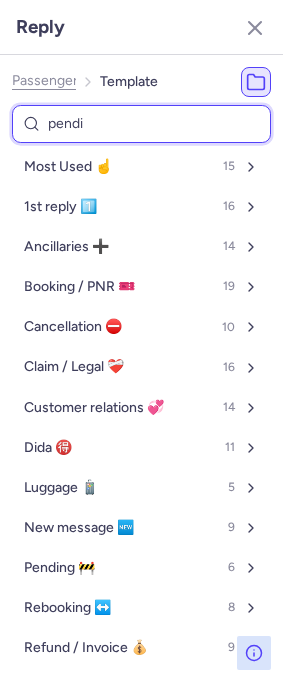 select on "en" 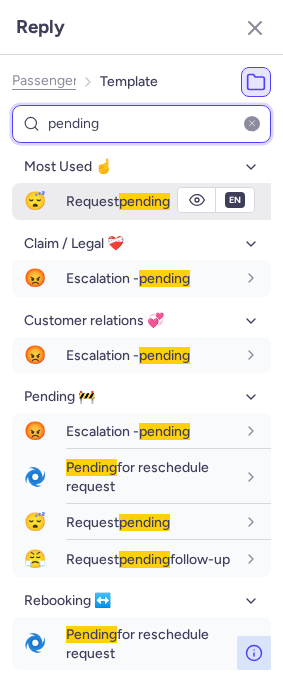 type on "pending" 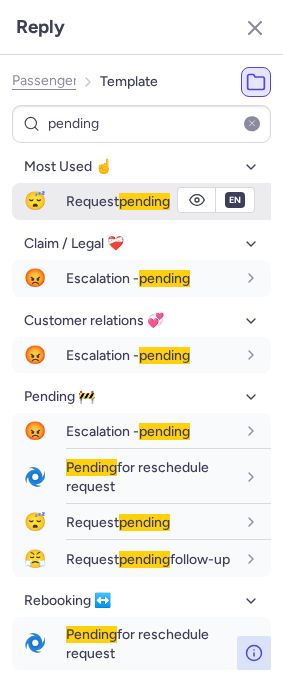 click on "Request  pending" at bounding box center [118, 201] 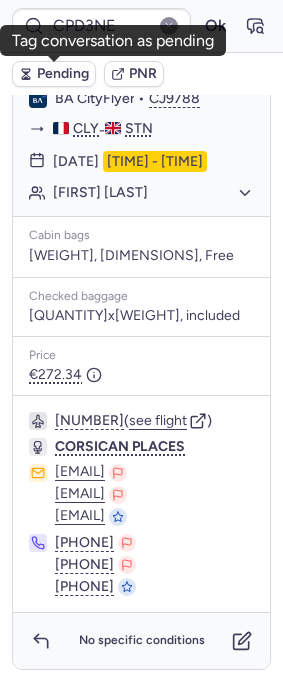click on "Pending" at bounding box center (63, 74) 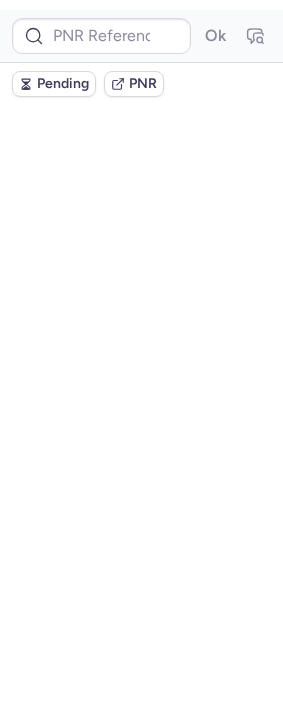 scroll, scrollTop: 0, scrollLeft: 0, axis: both 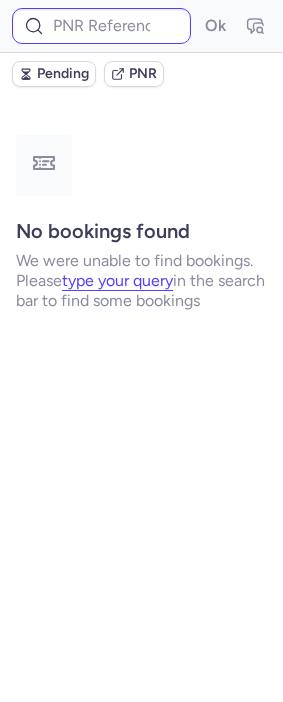 type on "CPD3NE" 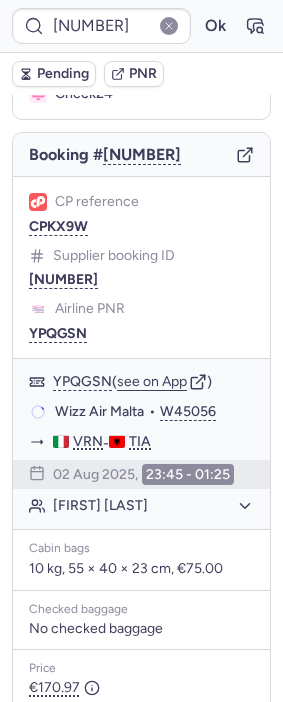 scroll, scrollTop: 222, scrollLeft: 0, axis: vertical 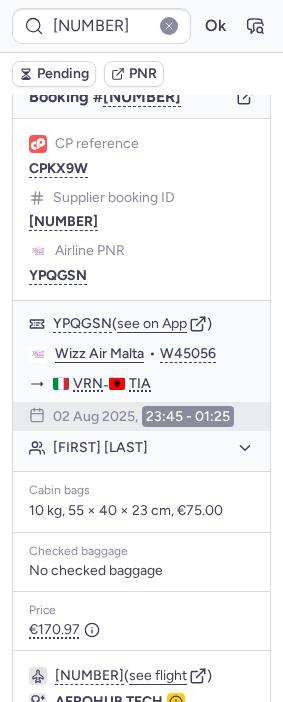 type on "[DATE]" 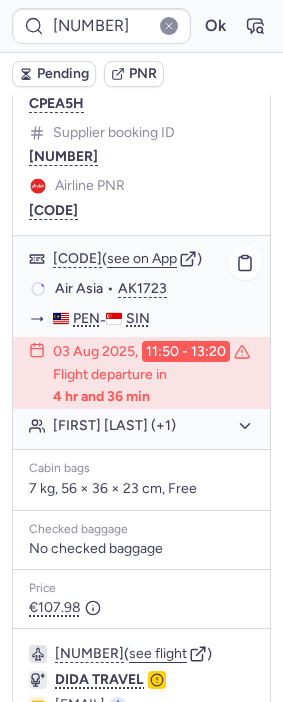 scroll, scrollTop: 430, scrollLeft: 0, axis: vertical 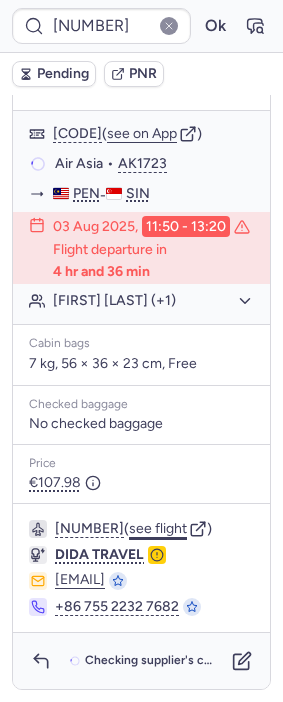 click on "see flight" 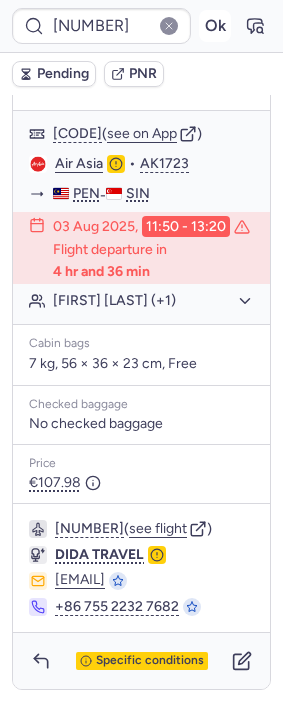 click on "Ok" at bounding box center [215, 26] 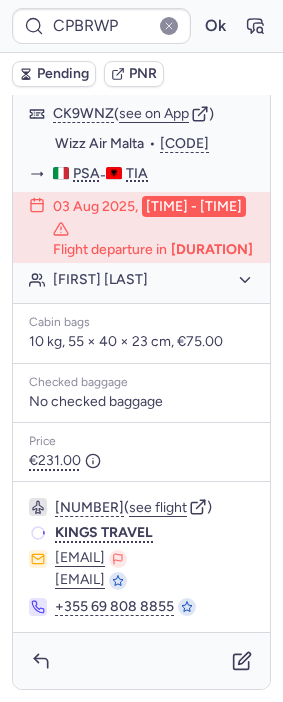 scroll, scrollTop: 394, scrollLeft: 0, axis: vertical 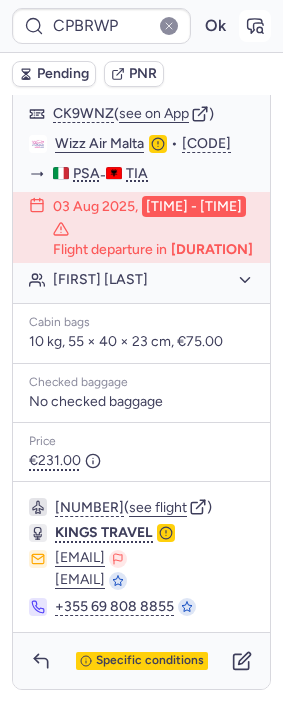 click 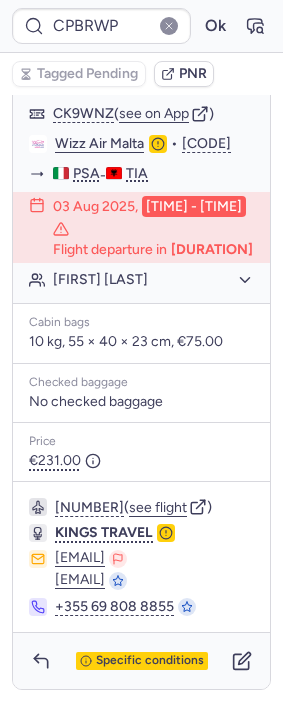 type on "[DATE]" 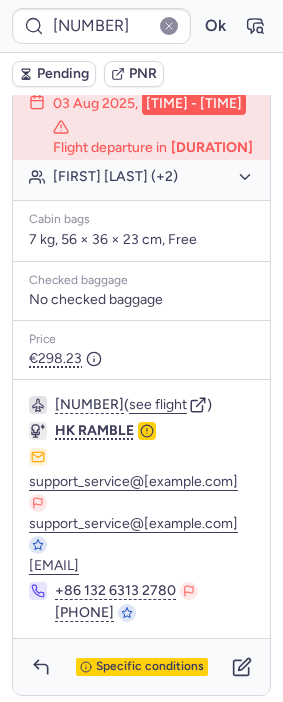 scroll, scrollTop: 560, scrollLeft: 0, axis: vertical 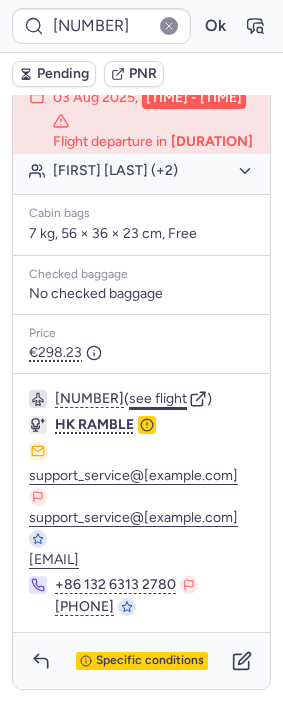click on "see flight" 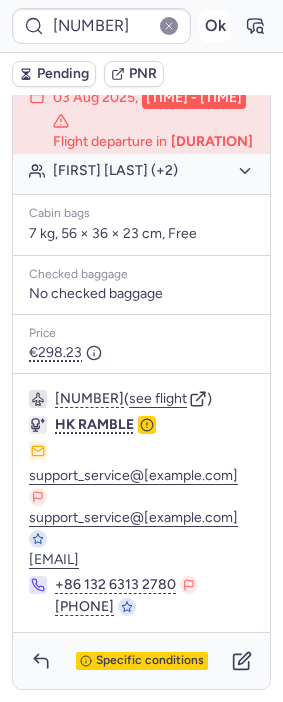 click on "Ok" at bounding box center [215, 26] 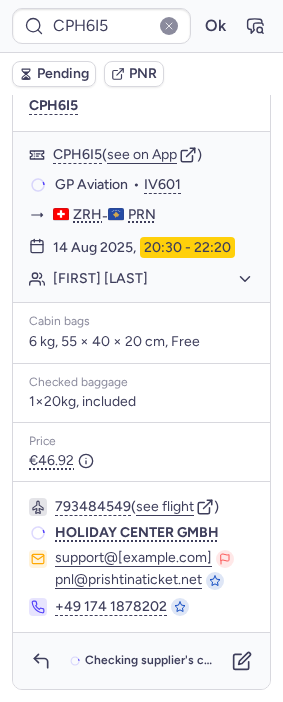 scroll, scrollTop: 303, scrollLeft: 0, axis: vertical 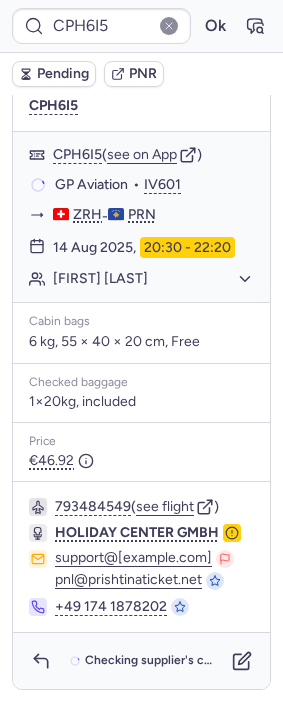 type on "CPD3NE" 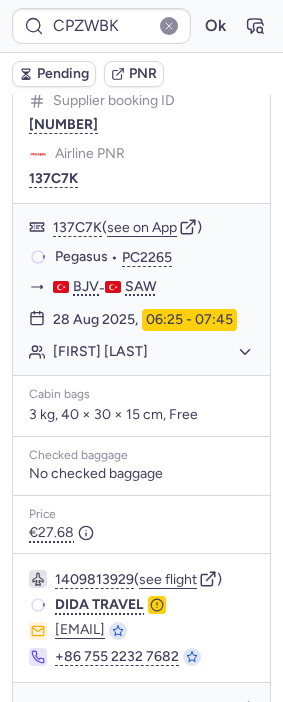 scroll, scrollTop: 367, scrollLeft: 0, axis: vertical 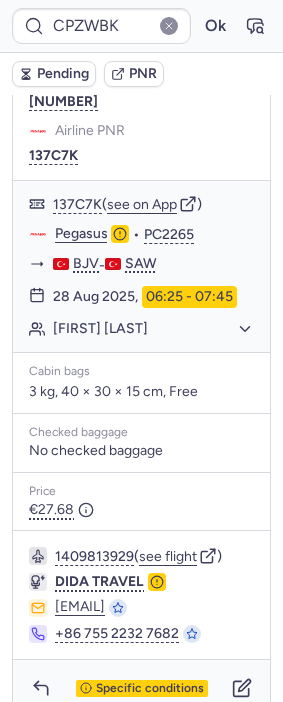 type on "CPD3NE" 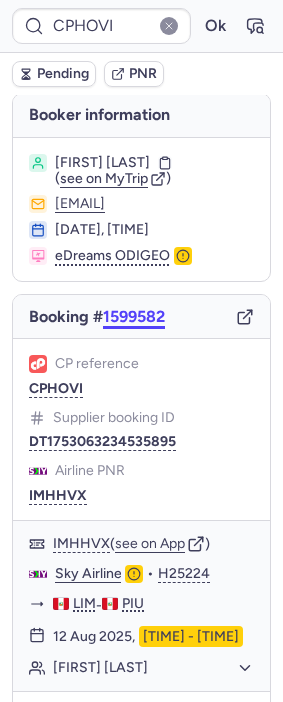scroll, scrollTop: 0, scrollLeft: 0, axis: both 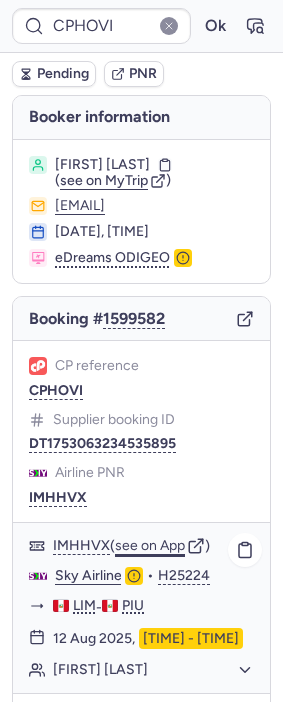 click on "see on App" 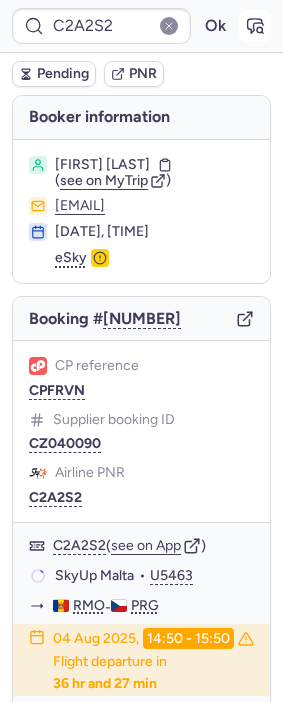 click 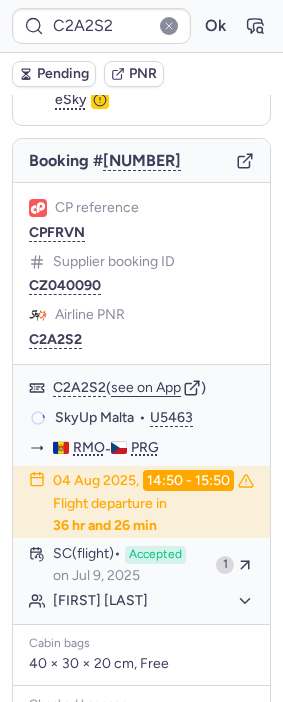 scroll, scrollTop: 0, scrollLeft: 0, axis: both 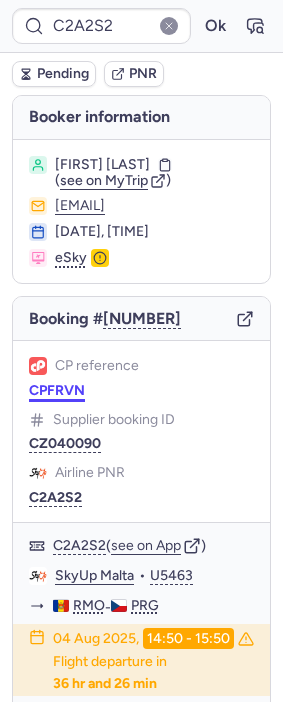 click on "CPFRVN" at bounding box center [57, 391] 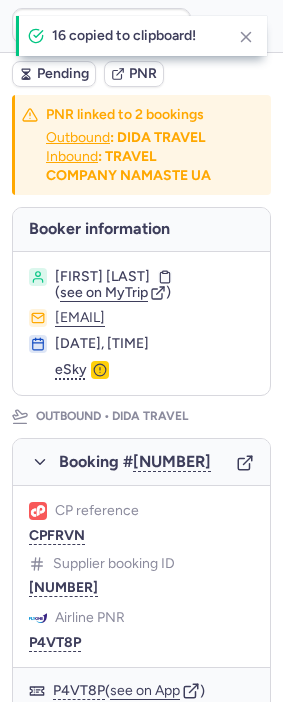 type on "[DATE]" 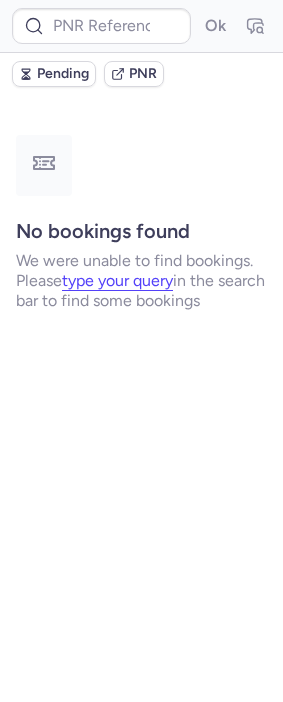 type on "[DATE]" 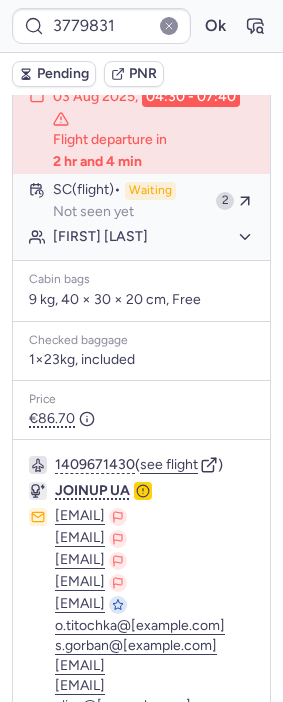 scroll, scrollTop: 555, scrollLeft: 0, axis: vertical 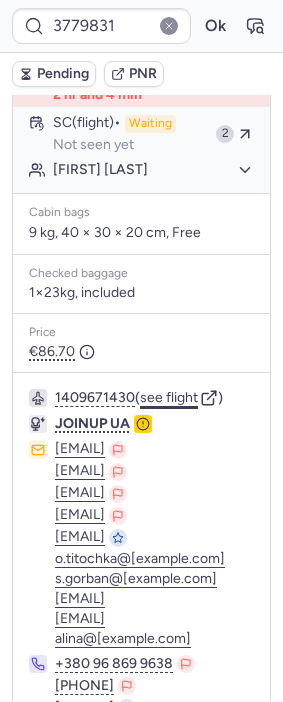 click on "see flight" 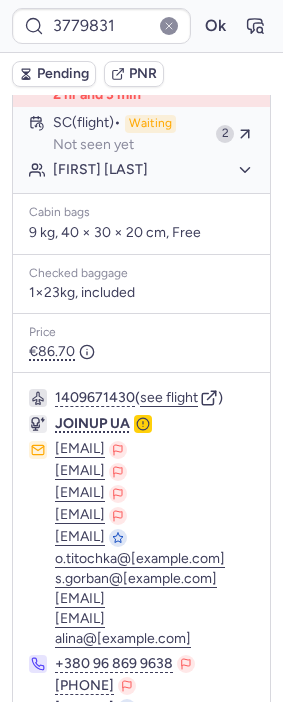 click on "17 Ok" at bounding box center (141, 26) 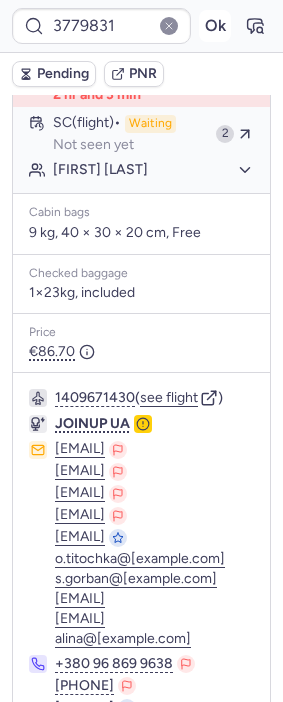click on "Ok" at bounding box center (215, 26) 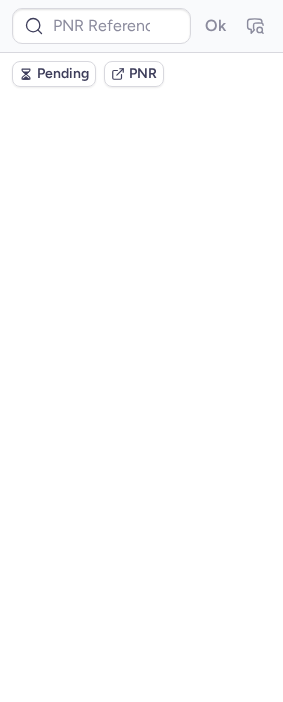 scroll, scrollTop: 0, scrollLeft: 0, axis: both 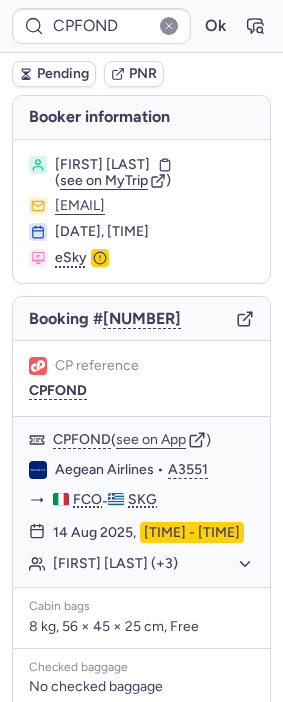 type on "CPOOLU" 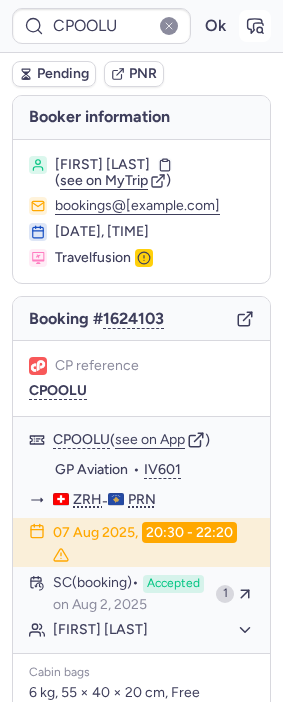 click 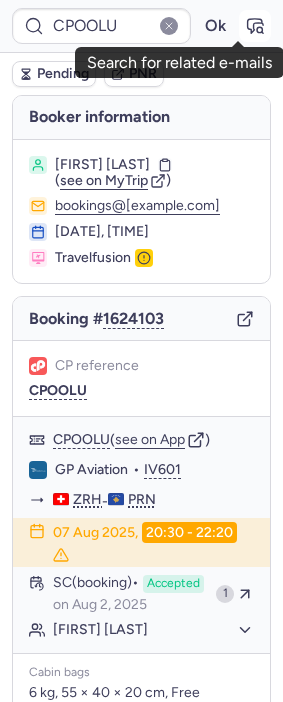 click 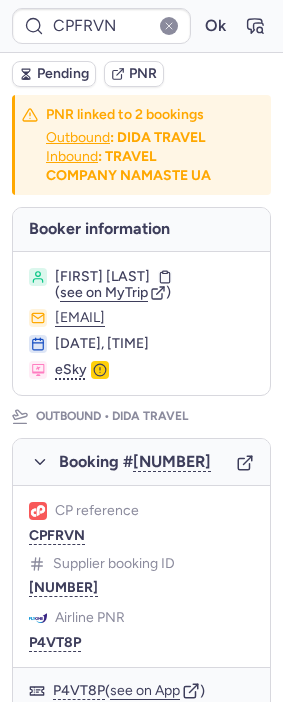 type on "CPFOND" 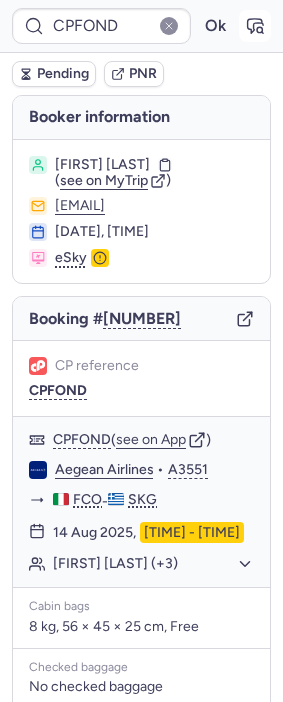 click 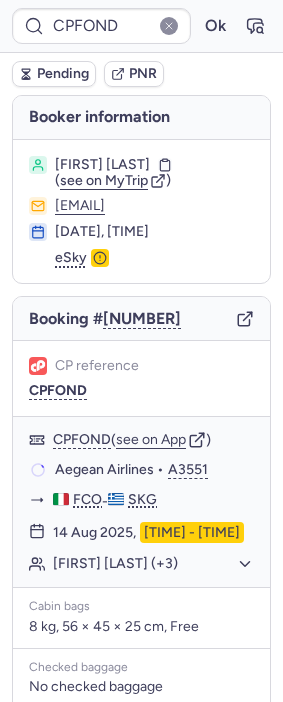 type on "CPFRVN" 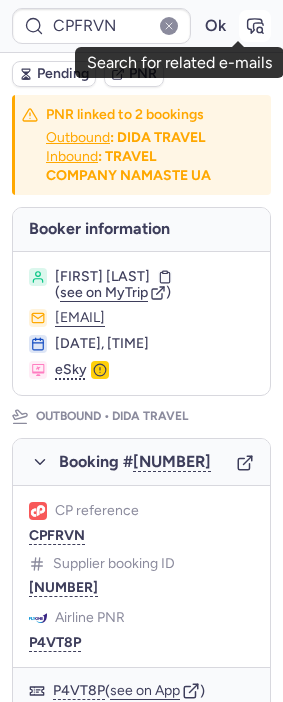 click 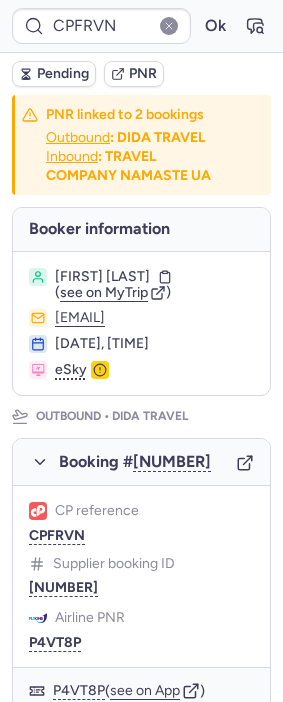 type 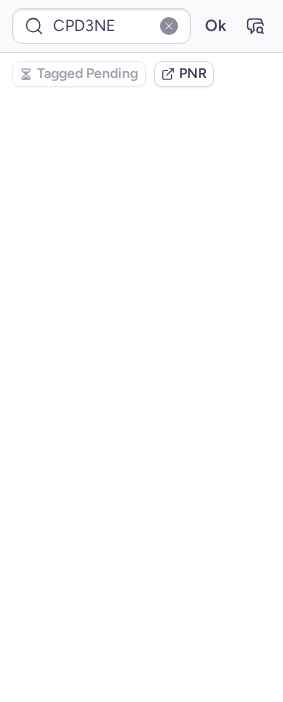 scroll, scrollTop: 373, scrollLeft: 0, axis: vertical 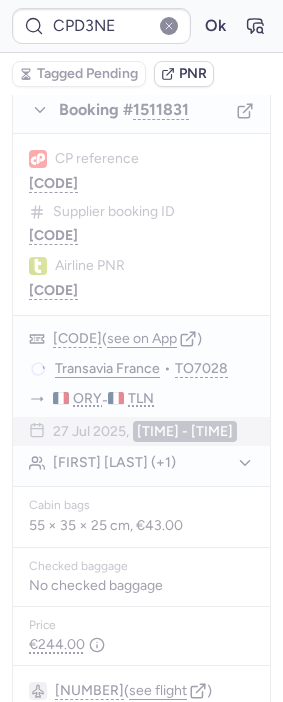 type on "CPRI7S" 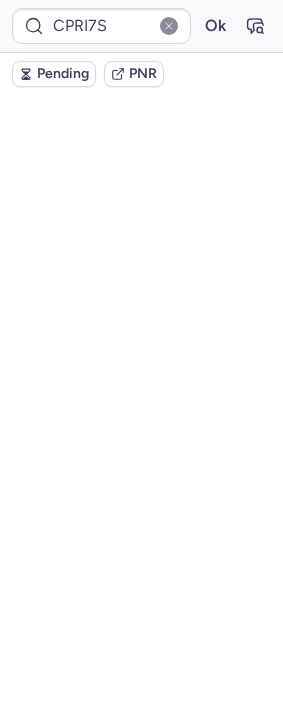 scroll, scrollTop: 0, scrollLeft: 0, axis: both 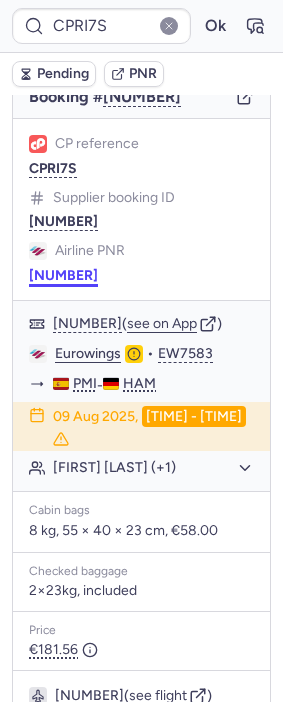 click on "[NUMBER]" at bounding box center (63, 276) 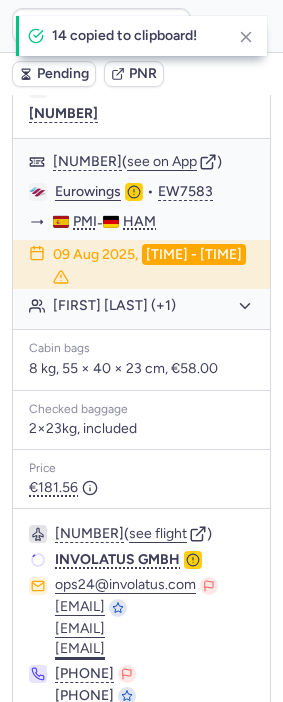 scroll, scrollTop: 544, scrollLeft: 0, axis: vertical 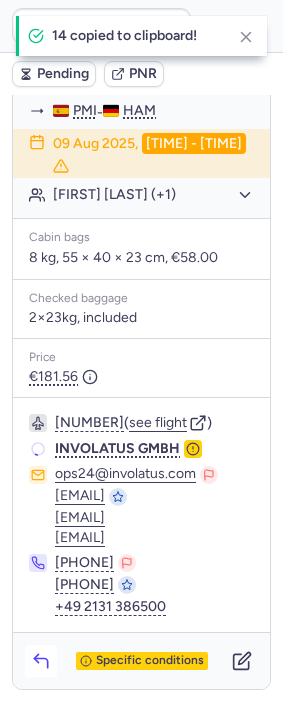 click 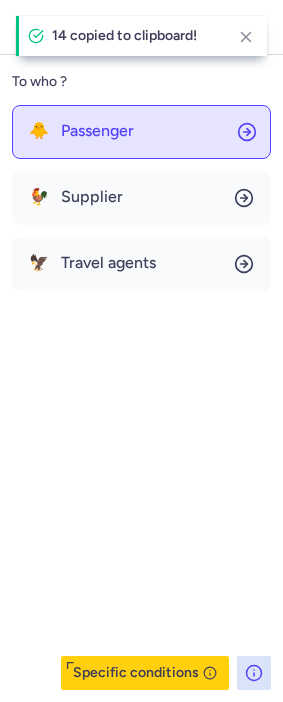 click on "🐥 Passenger" 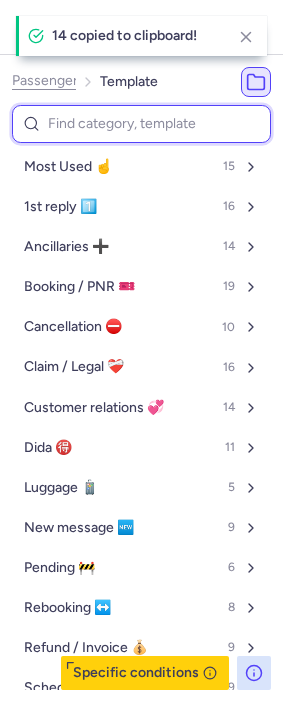 drag, startPoint x: 98, startPoint y: 120, endPoint x: 109, endPoint y: 121, distance: 11.045361 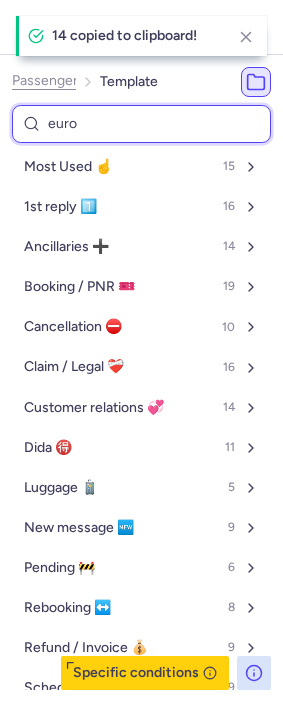 type on "eurow" 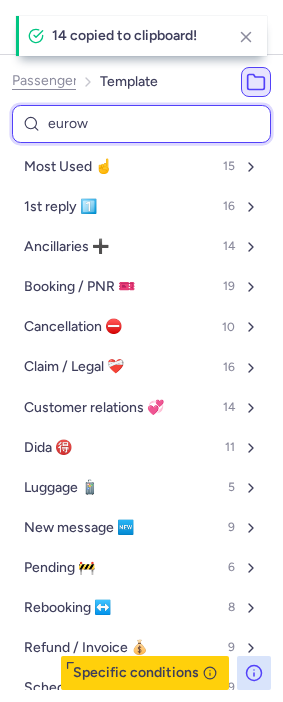 select on "en" 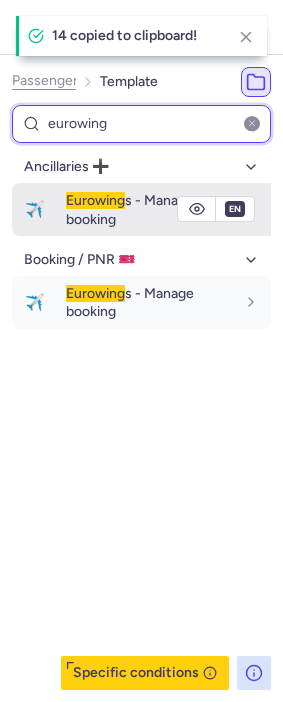 type on "eurowing" 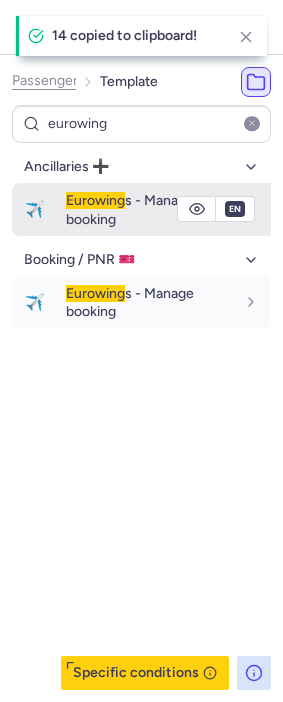 click on "Eurowing s - Manage booking" at bounding box center [130, 209] 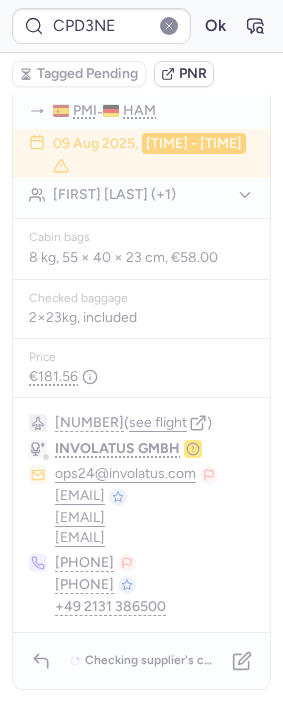 type on "CPY4VS" 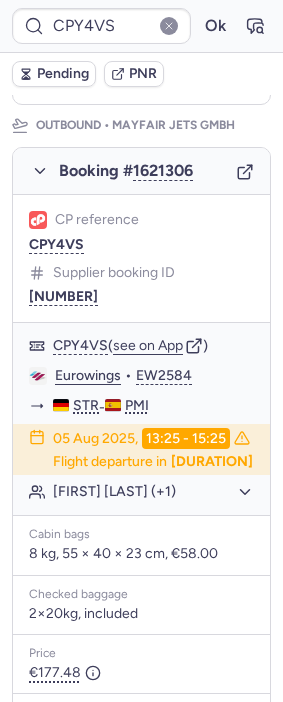 scroll, scrollTop: 283, scrollLeft: 0, axis: vertical 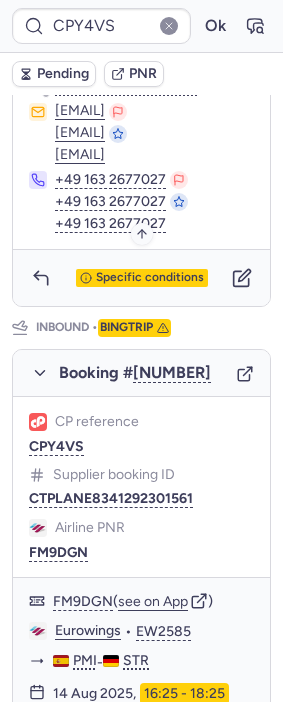 click on "Specific conditions" at bounding box center (150, 278) 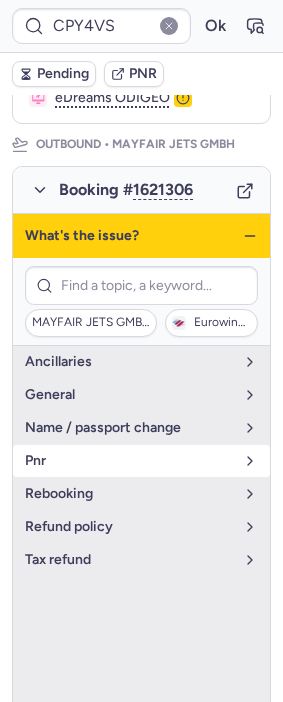 click on "pnr" at bounding box center [129, 461] 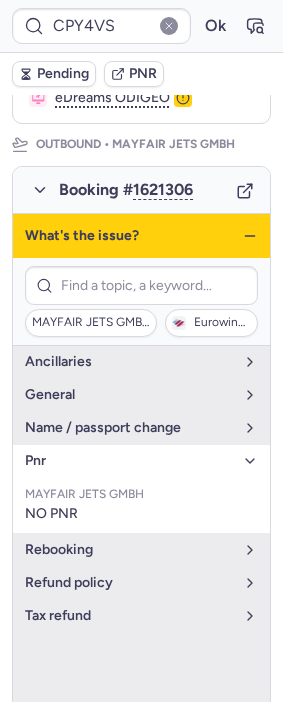 click 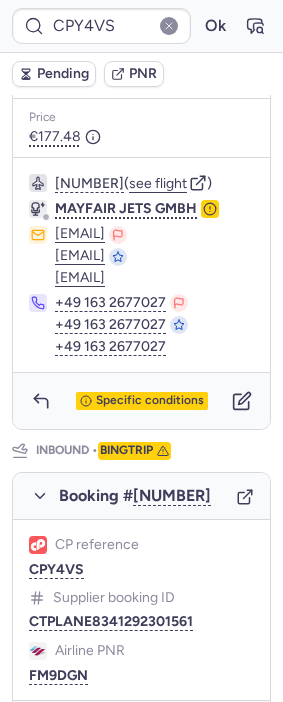 scroll, scrollTop: 828, scrollLeft: 0, axis: vertical 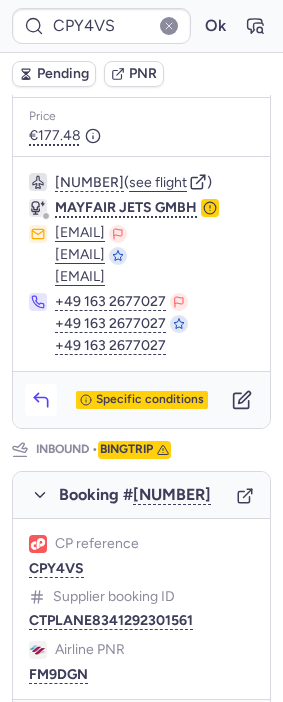 click 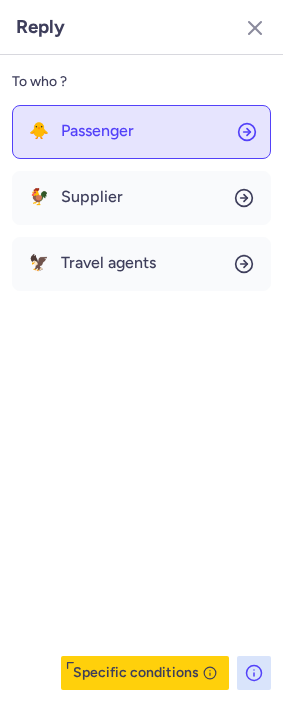 click on "🐥 Passenger" 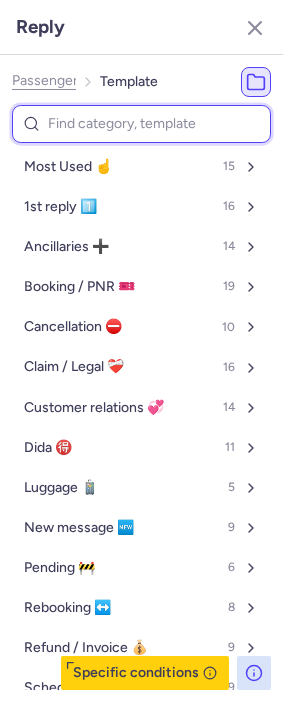 click at bounding box center [141, 124] 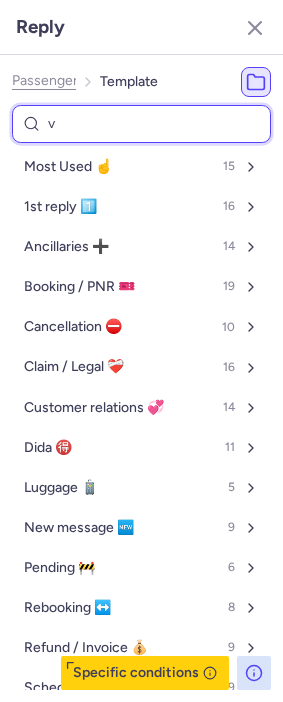 type on "vo" 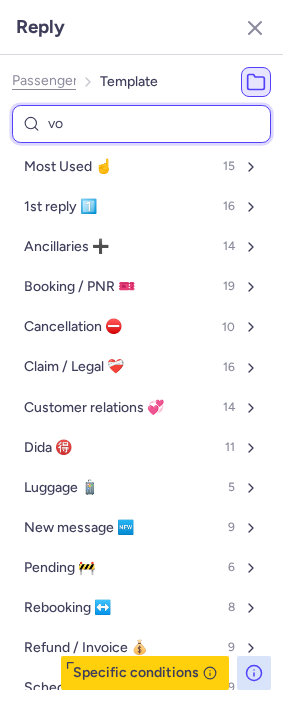 select on "en" 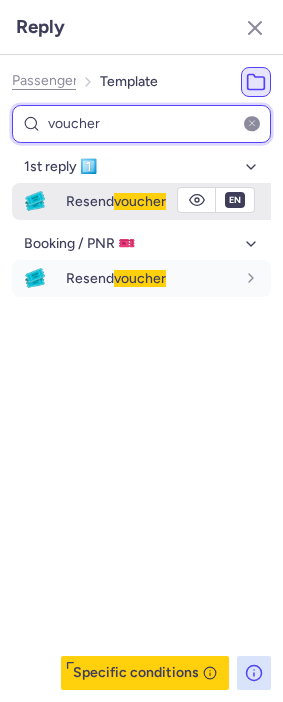 type on "voucher" 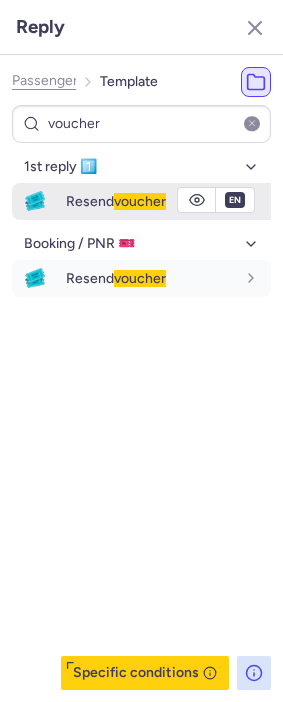 click on "Resend voucher" at bounding box center [168, 201] 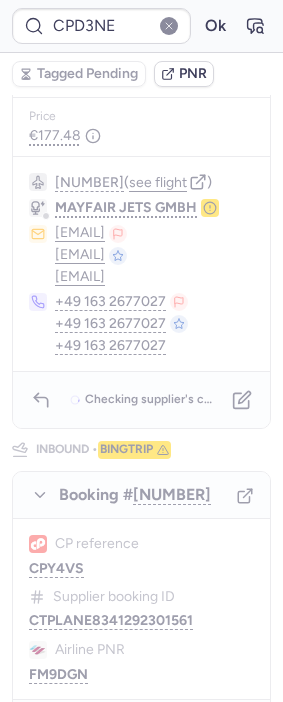 type on "CP2KON" 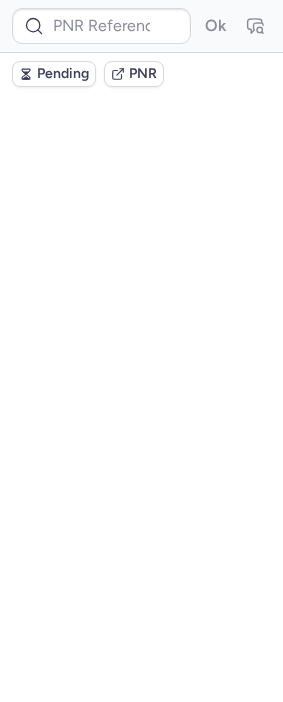 scroll, scrollTop: 0, scrollLeft: 0, axis: both 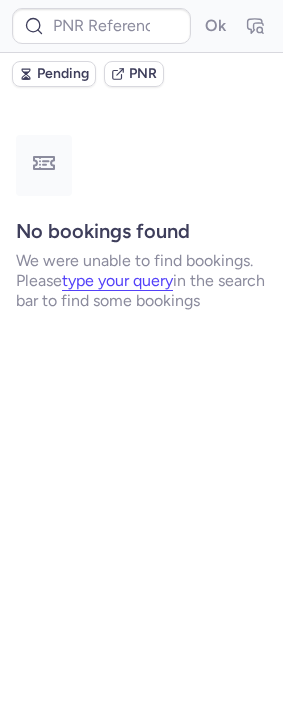 type on "CPOYYD" 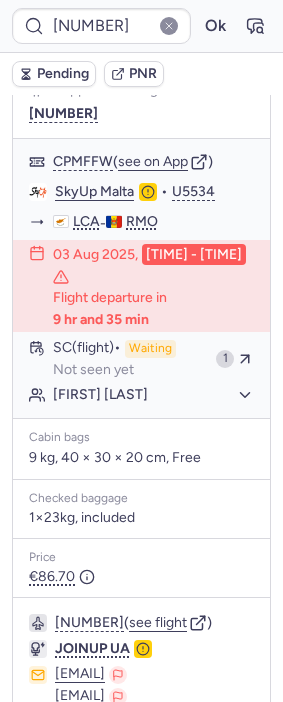 scroll, scrollTop: 333, scrollLeft: 0, axis: vertical 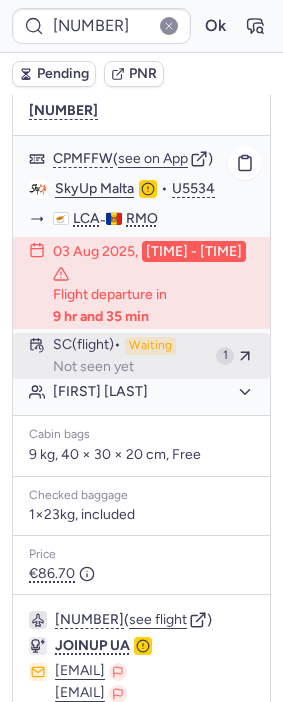 click on "SC   (flight)" at bounding box center [87, 346] 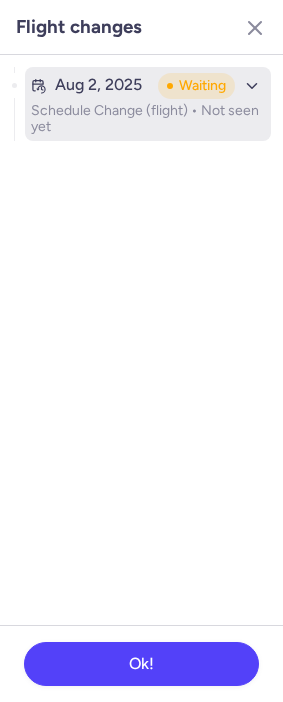 click on "Aug 2, 2025 Waiting Schedule Change (flight) •  Not seen yet" at bounding box center [148, 104] 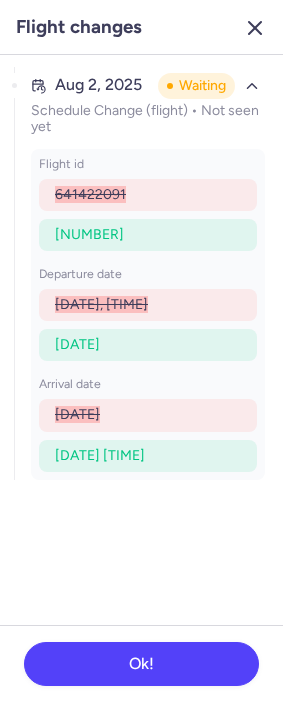 click 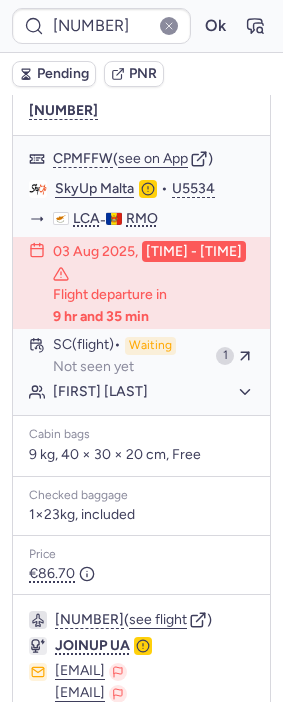 type on "CPHTEO" 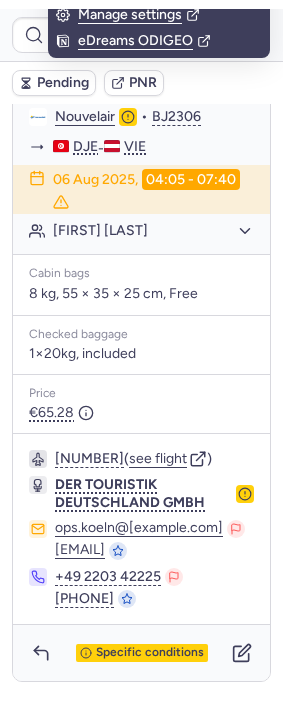 scroll, scrollTop: 364, scrollLeft: 0, axis: vertical 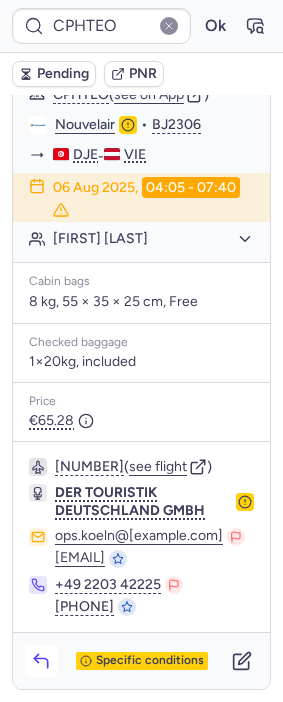 click at bounding box center [41, 661] 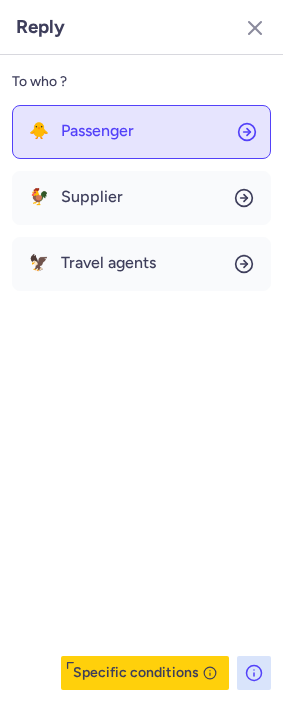 click on "🐥 Passenger" 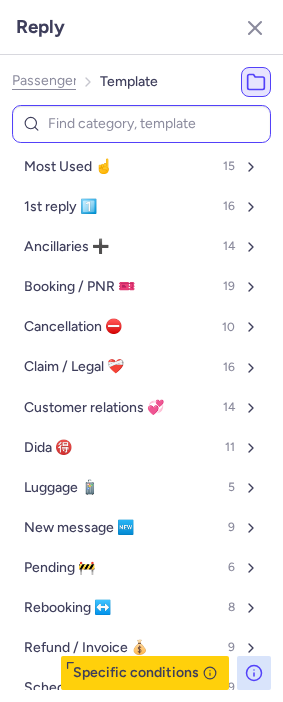 click at bounding box center [141, 124] 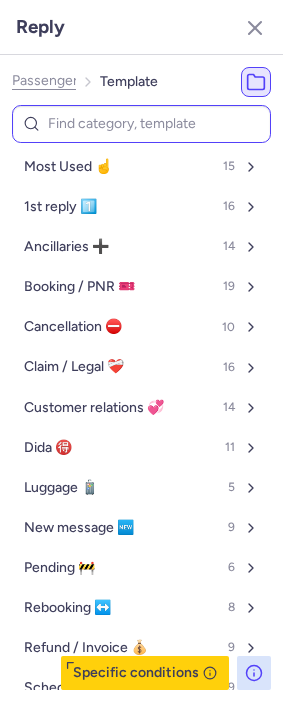 type on "v" 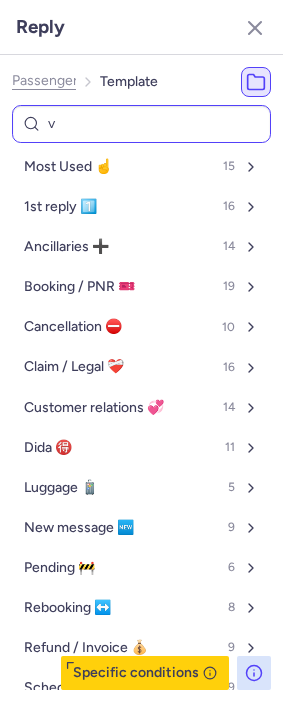select on "en" 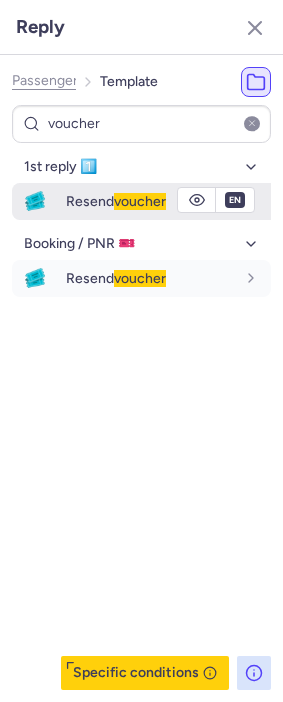 type on "voucher" 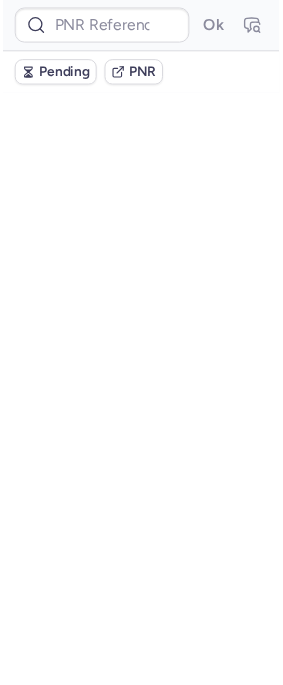 scroll, scrollTop: 0, scrollLeft: 0, axis: both 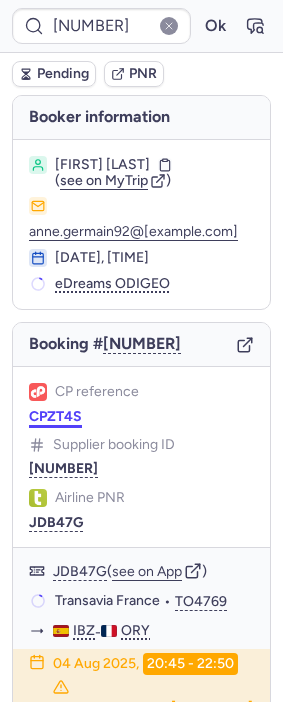 click on "CPZT4S" at bounding box center (55, 417) 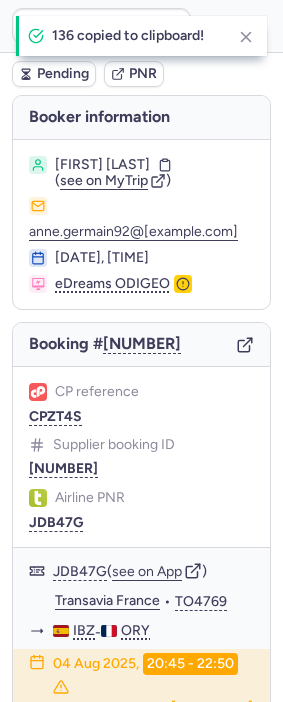 type on "CPZT4S" 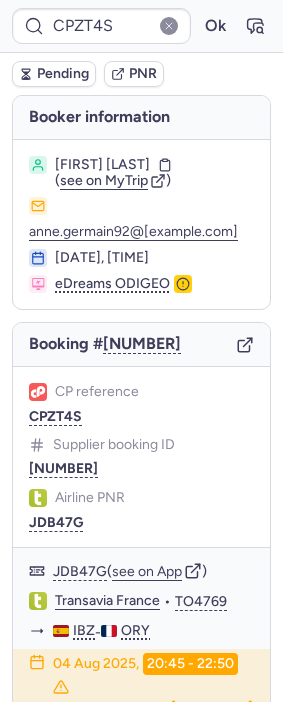 scroll, scrollTop: 627, scrollLeft: 0, axis: vertical 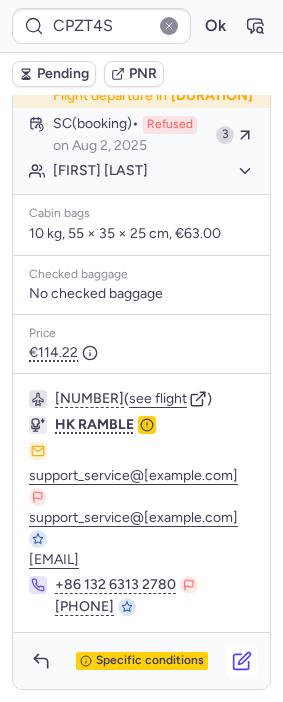 click 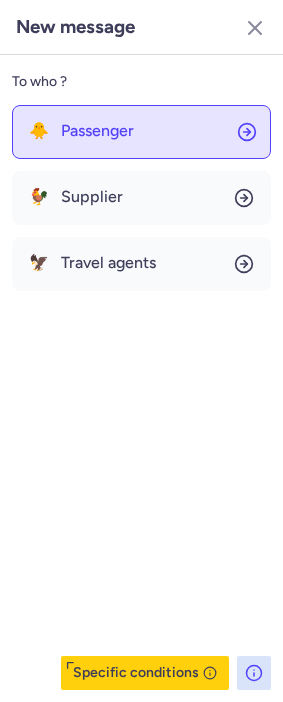 click on "Passenger" at bounding box center [97, 131] 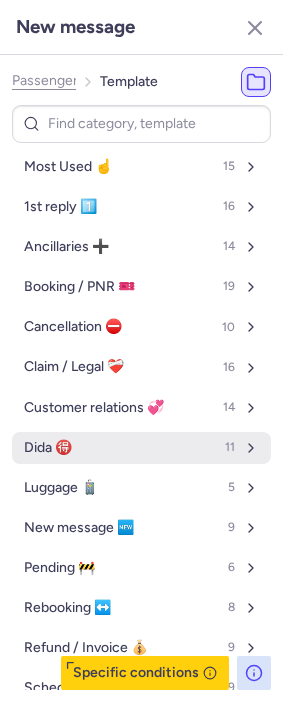 click on "[NAME]" at bounding box center [141, 448] 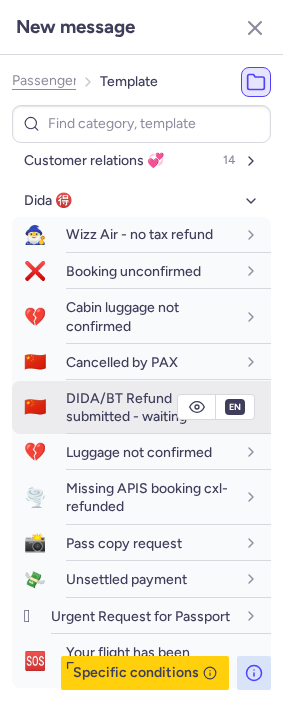 scroll, scrollTop: 333, scrollLeft: 0, axis: vertical 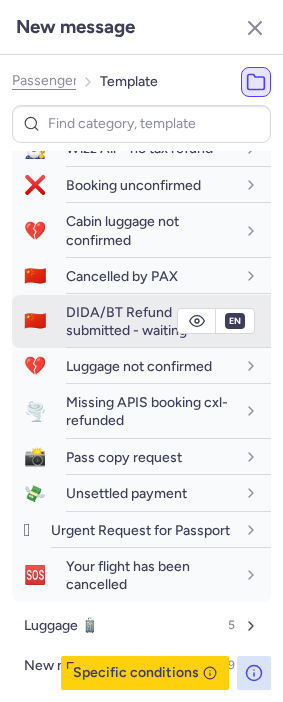 click on "DIDA/BT Refund submitted - waiting" at bounding box center [126, 321] 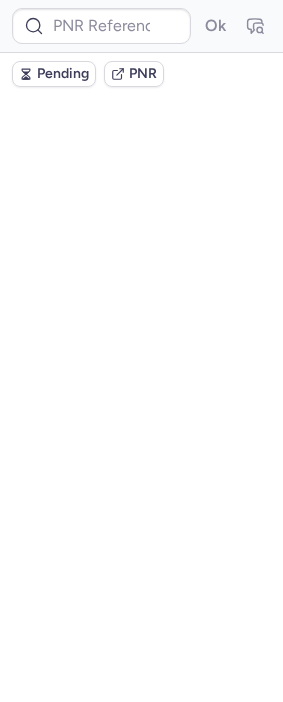 scroll, scrollTop: 0, scrollLeft: 0, axis: both 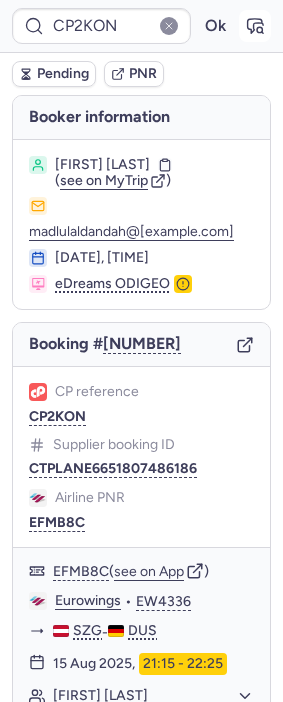 click 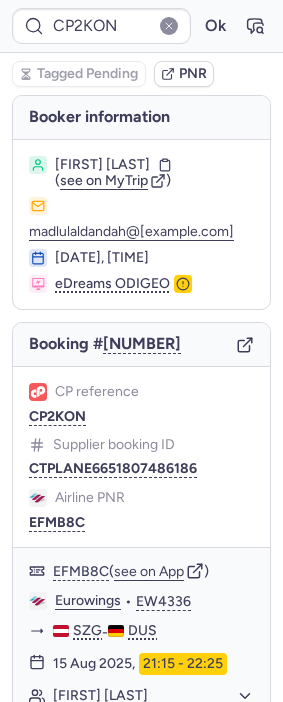 type on "[NUMBER]" 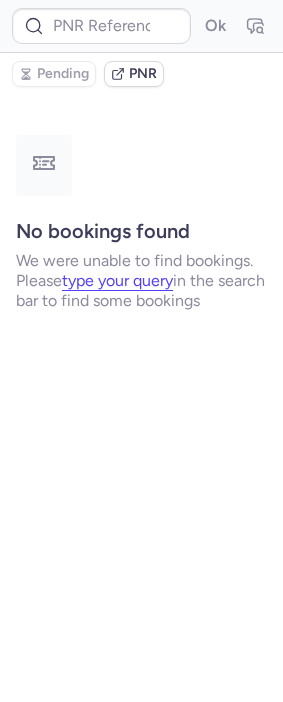 type on "CPD3NE" 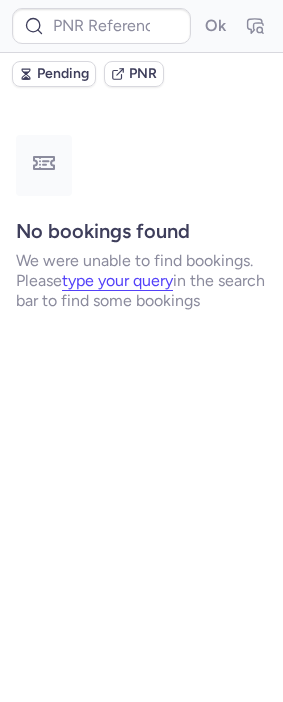 type on "CPEUHV" 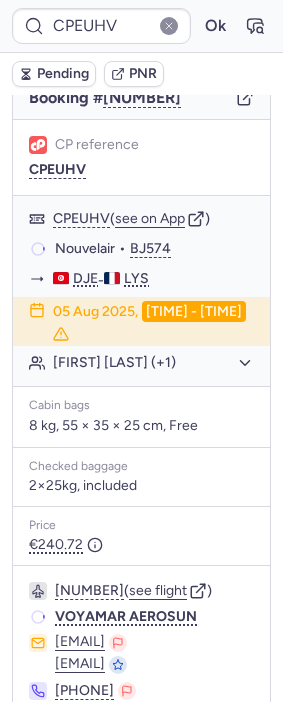 scroll, scrollTop: 325, scrollLeft: 0, axis: vertical 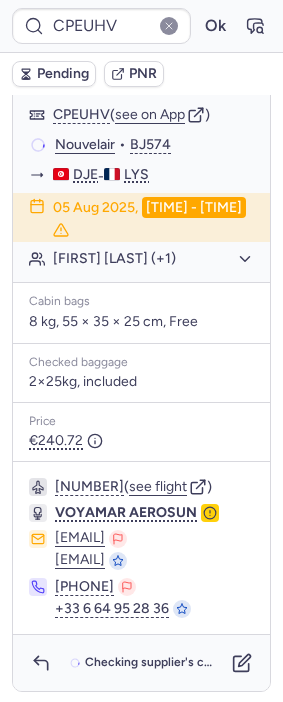 click on "Checking supplier's conditions..." at bounding box center (141, 663) 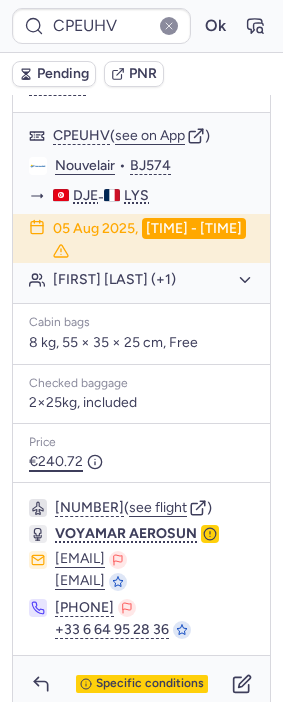 scroll, scrollTop: 325, scrollLeft: 0, axis: vertical 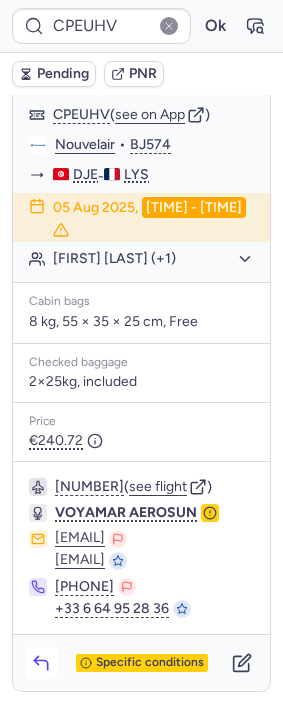 click 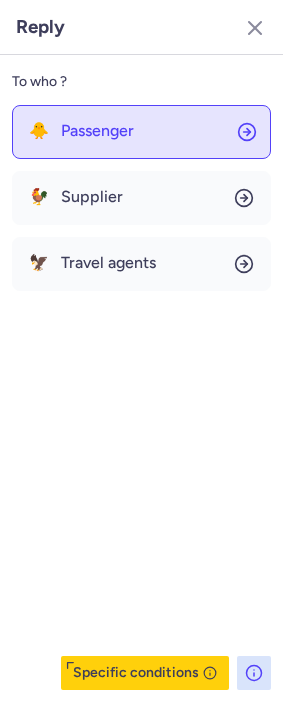 click on "🐥 Passenger" 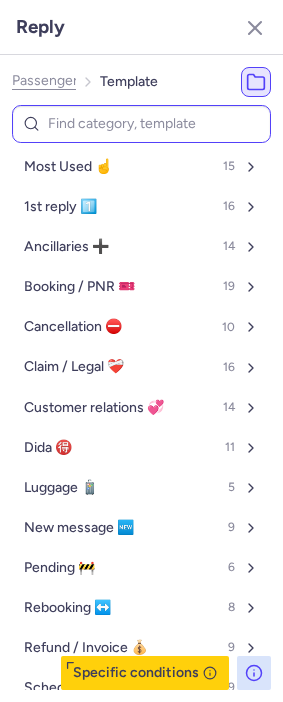 click at bounding box center (141, 124) 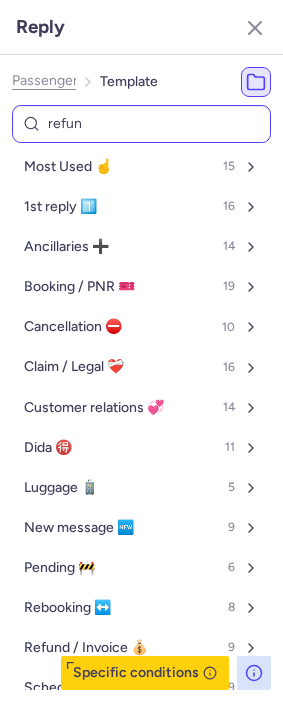 type on "refund" 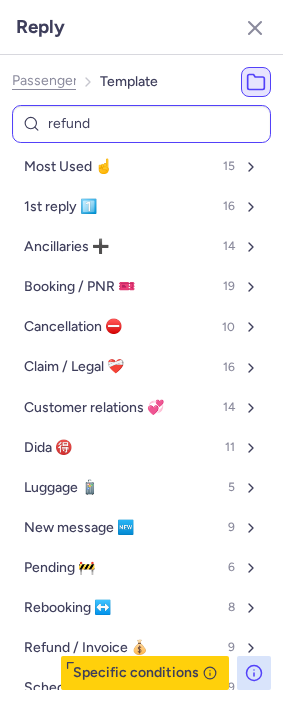 select on "en" 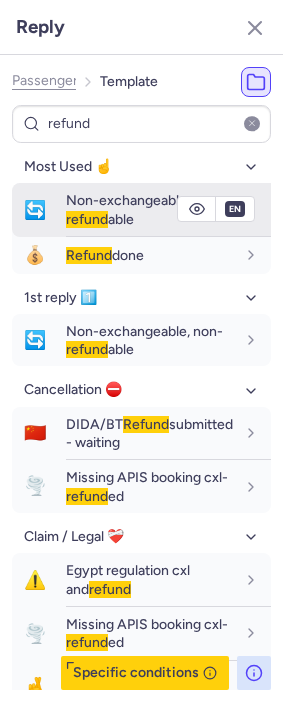 type on "refund" 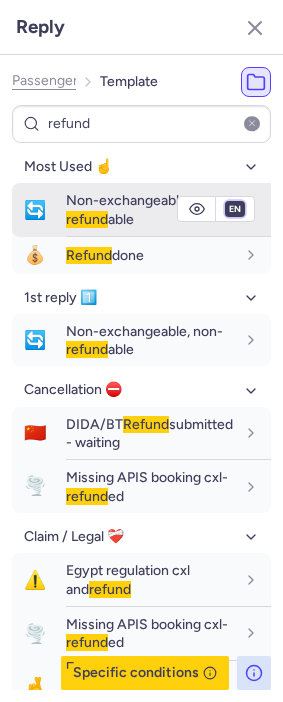 click on "fr en de nl pt es it ru" at bounding box center (235, 209) 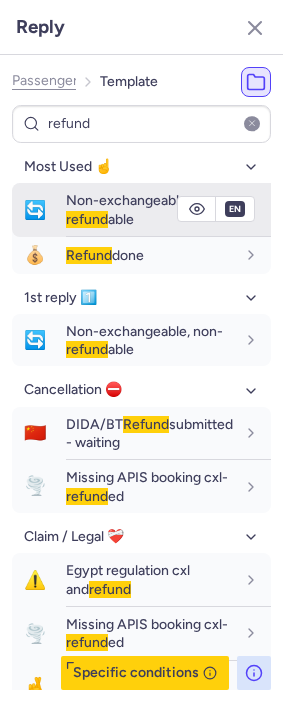 click on "fr en de nl pt es it ru" at bounding box center (235, 209) 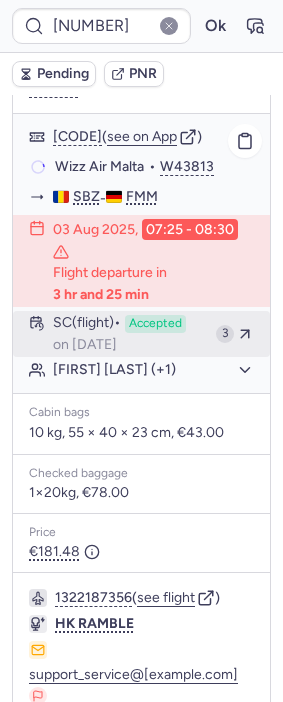 scroll, scrollTop: 627, scrollLeft: 0, axis: vertical 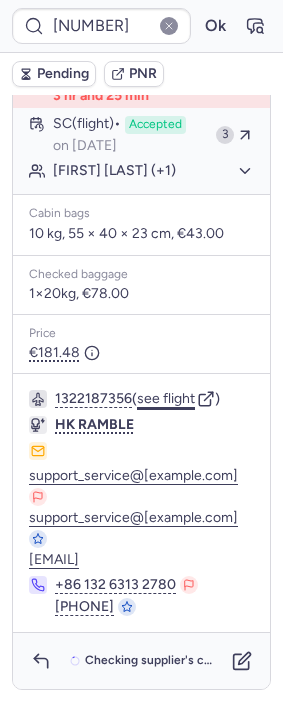 click on "see flight" 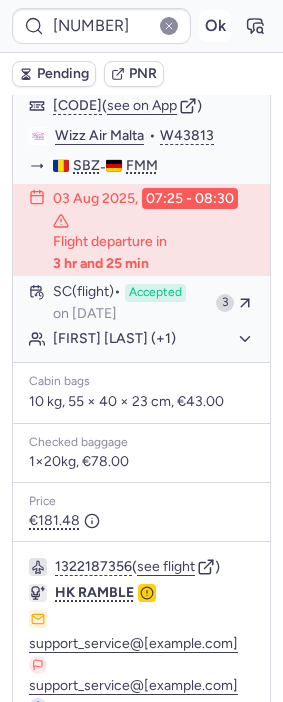 scroll, scrollTop: 405, scrollLeft: 0, axis: vertical 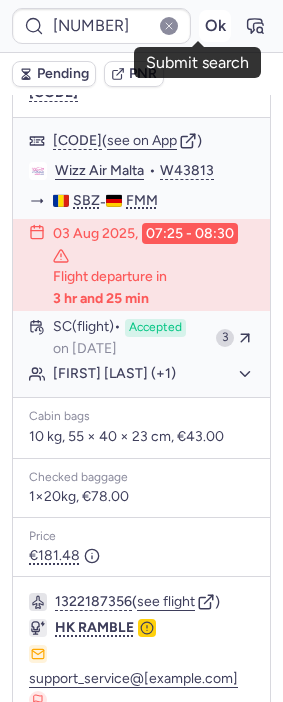 click on "Ok" at bounding box center (215, 26) 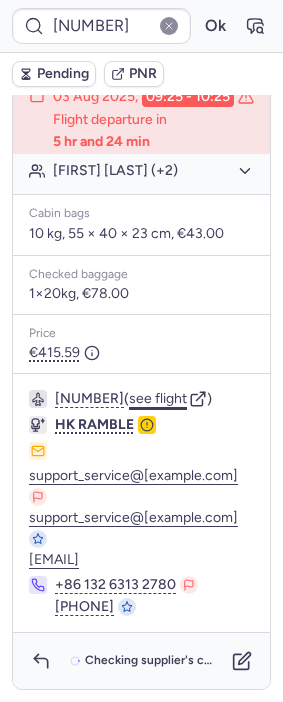 scroll, scrollTop: 585, scrollLeft: 0, axis: vertical 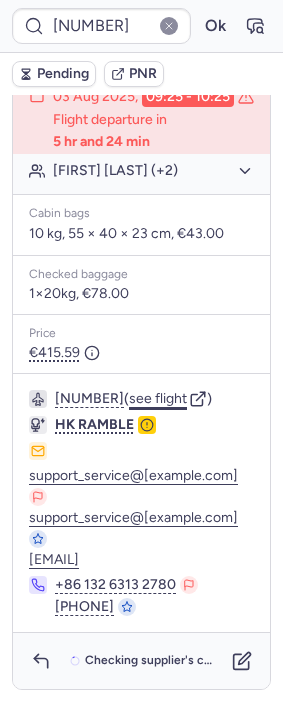 click on "see flight" 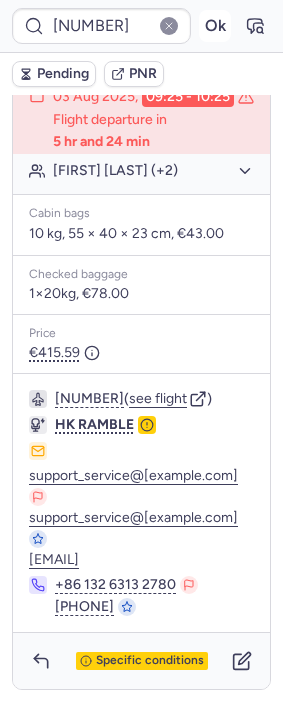 click on "Ok" at bounding box center [215, 26] 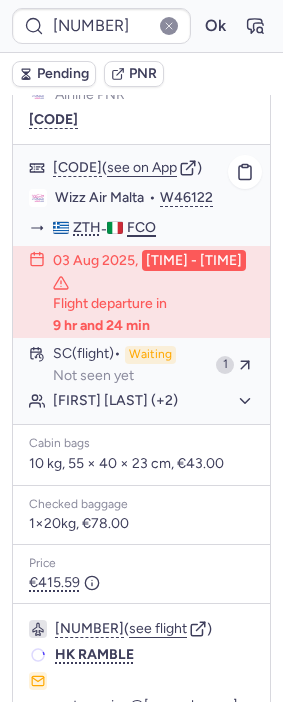 scroll, scrollTop: 364, scrollLeft: 0, axis: vertical 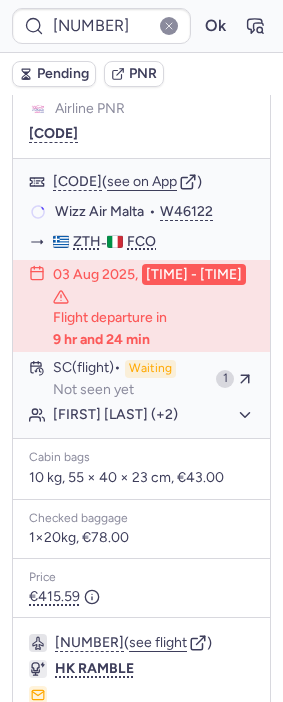 type on "[CODE]" 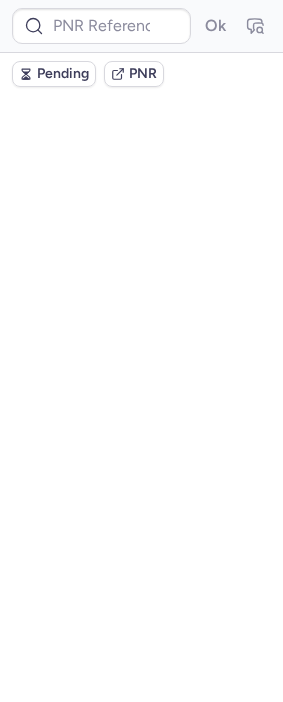 scroll, scrollTop: 0, scrollLeft: 0, axis: both 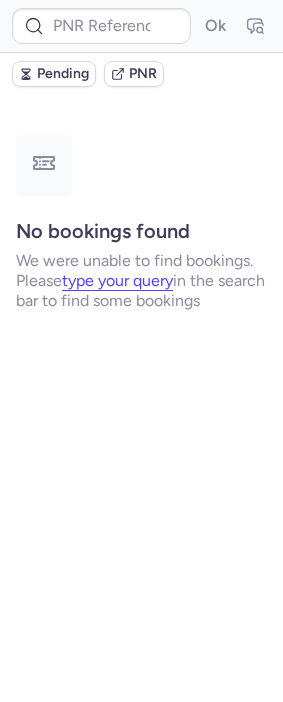 type on "CPDBCG" 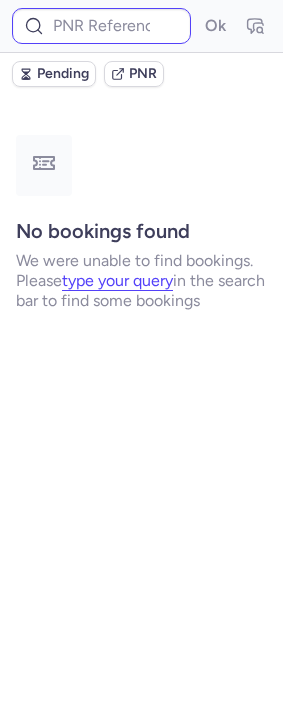 type on "CPDBCG" 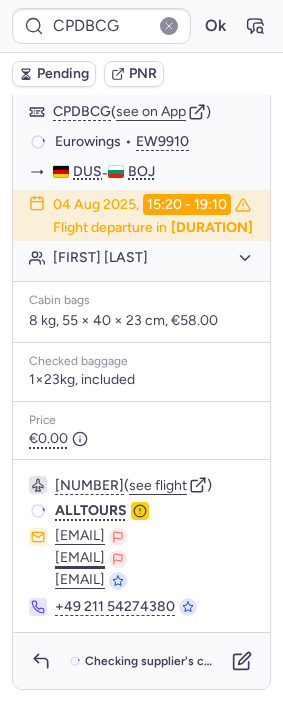 scroll, scrollTop: 477, scrollLeft: 0, axis: vertical 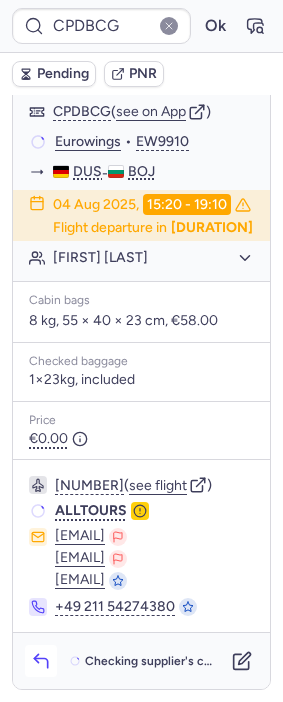 click at bounding box center (41, 661) 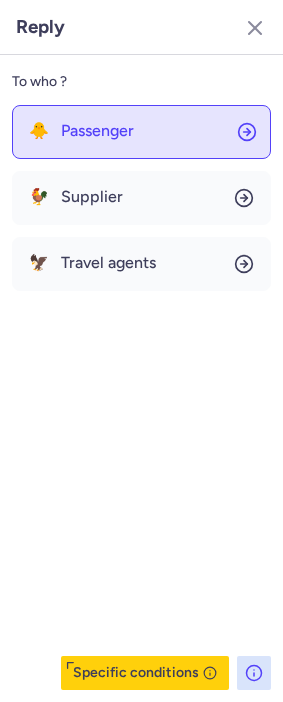 click on "Passenger" at bounding box center (97, 131) 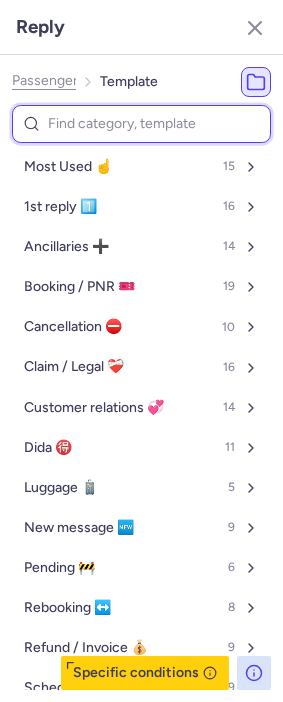 click at bounding box center (141, 124) 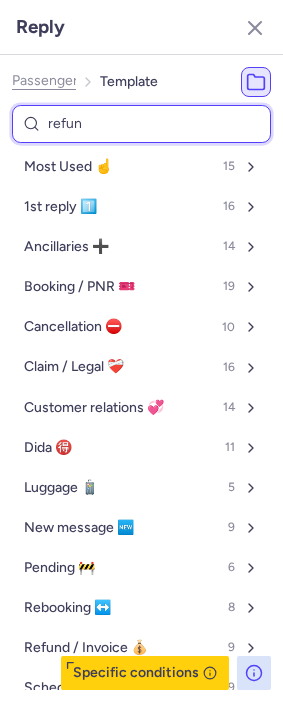 type on "refund" 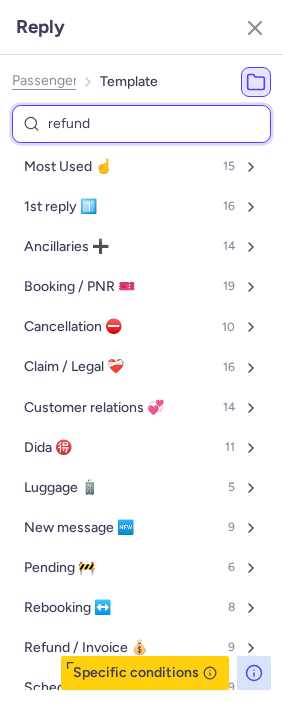 select on "en" 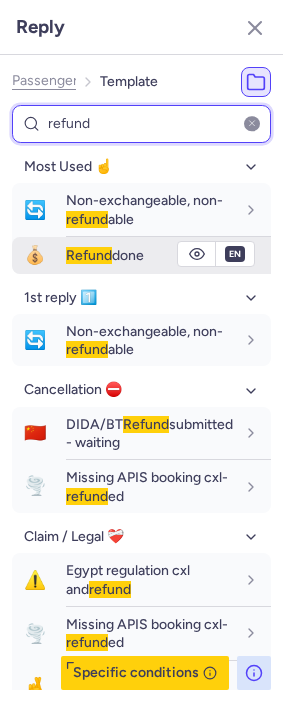 type on "refund" 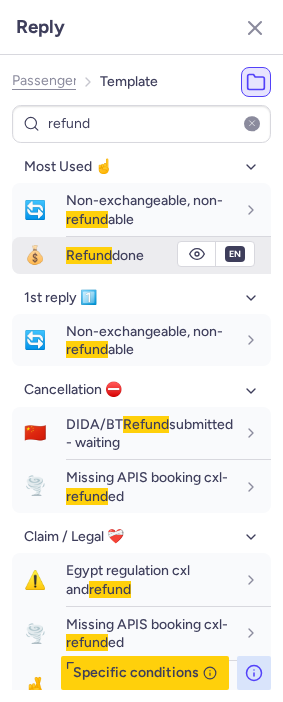 click on "Refund" at bounding box center [89, 255] 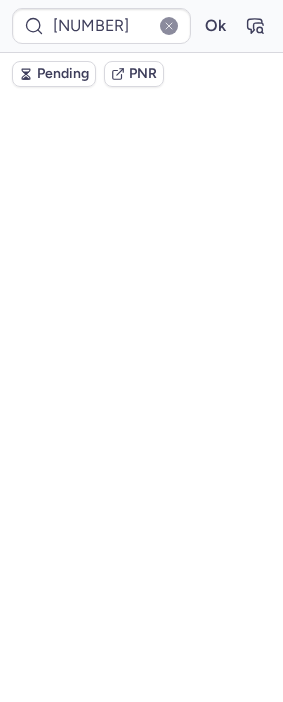 scroll, scrollTop: 517, scrollLeft: 0, axis: vertical 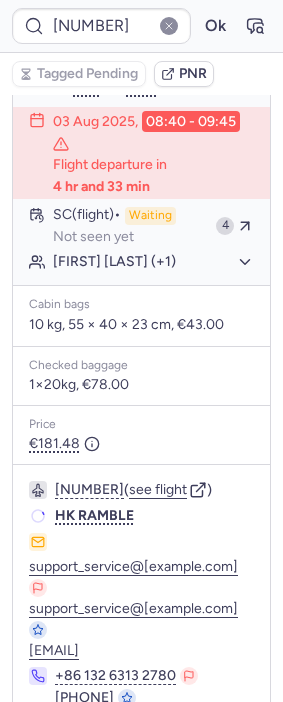 type on "CPD3NE" 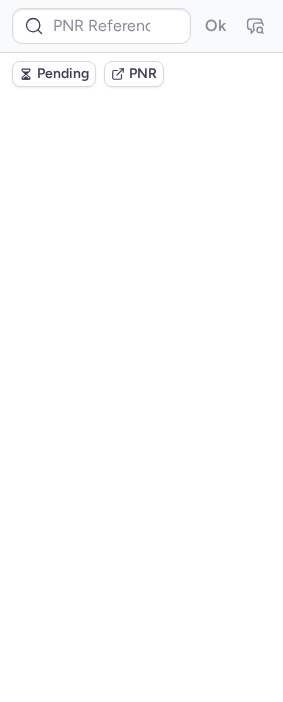 scroll, scrollTop: 0, scrollLeft: 0, axis: both 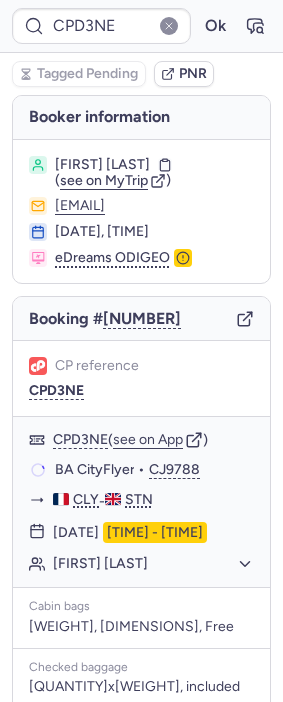 type on "CPWV9D" 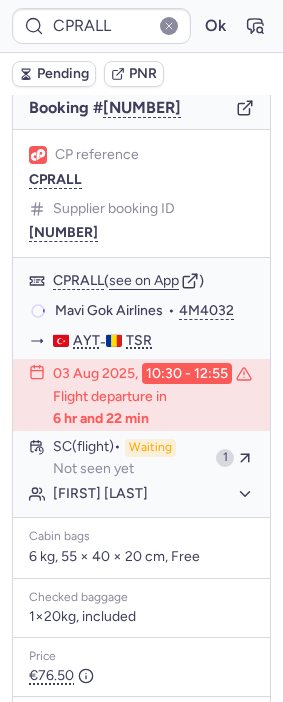 scroll, scrollTop: 222, scrollLeft: 0, axis: vertical 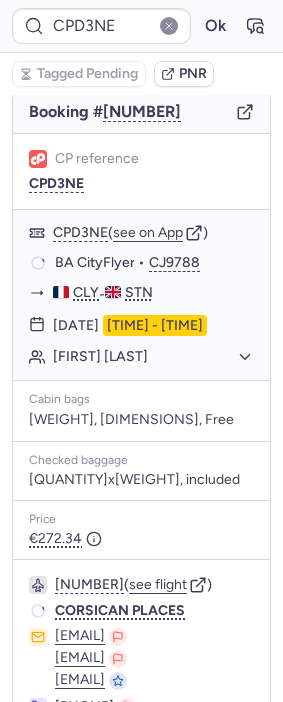 type on "CPWV9D" 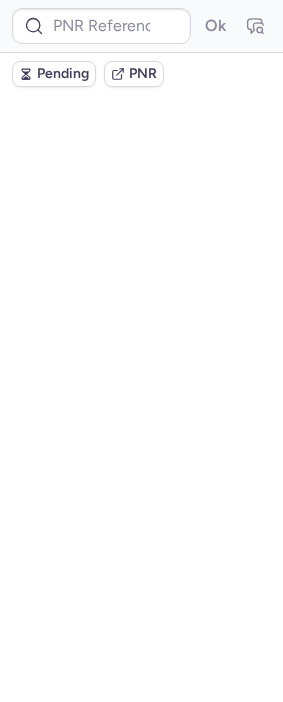 scroll, scrollTop: 0, scrollLeft: 0, axis: both 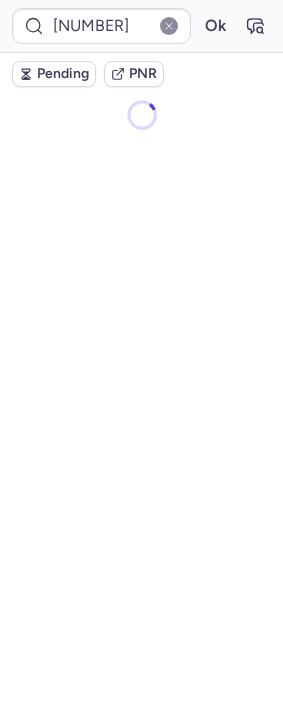 type on "[NUMBER]" 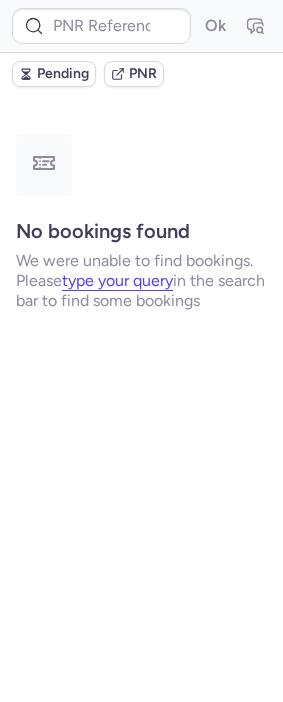 type on "CPWV9D" 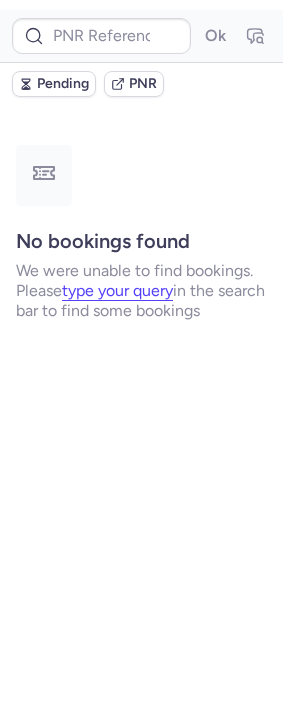 scroll, scrollTop: 0, scrollLeft: 0, axis: both 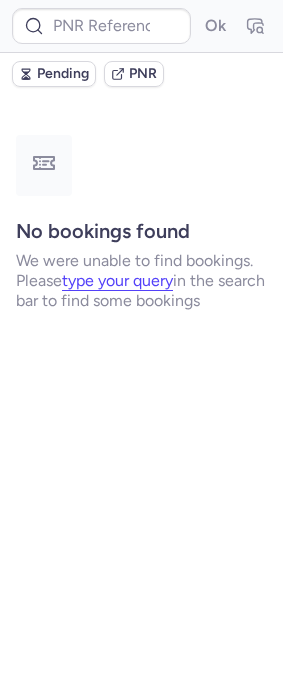 type on "CPD3NE" 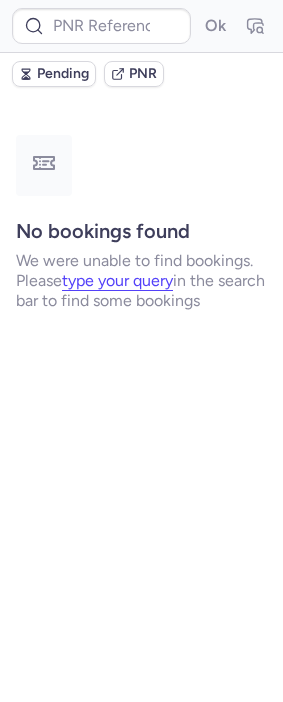 type on "CPZT4S" 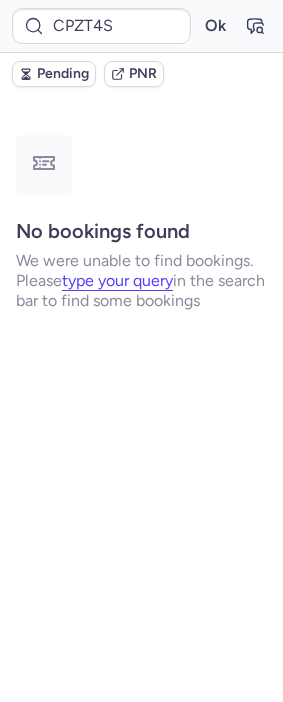 scroll, scrollTop: 0, scrollLeft: 0, axis: both 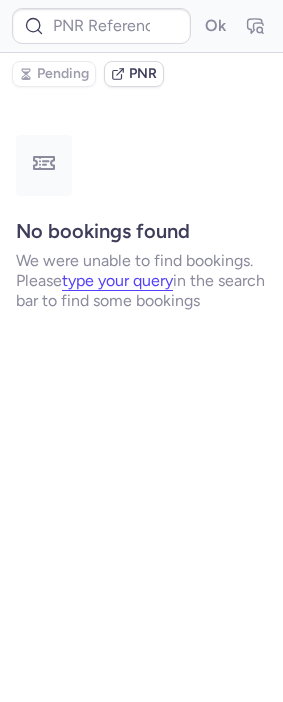 type on "CPOYYD" 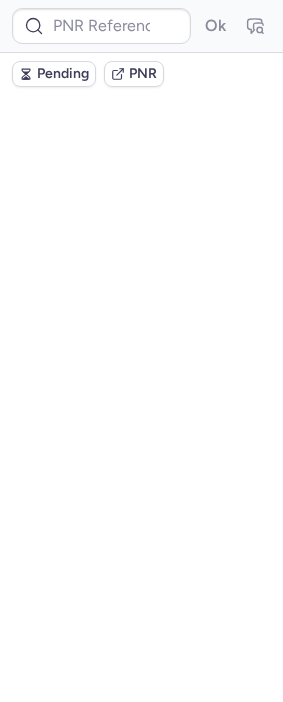 scroll, scrollTop: 0, scrollLeft: 0, axis: both 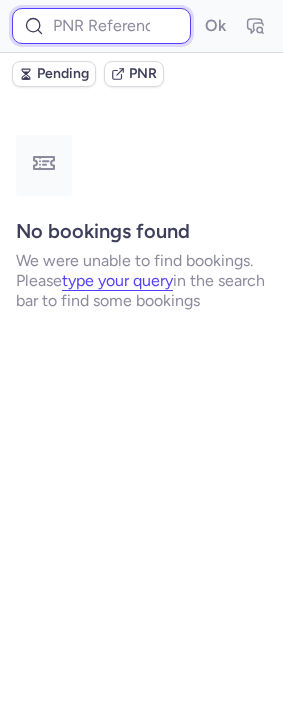 click at bounding box center [101, 26] 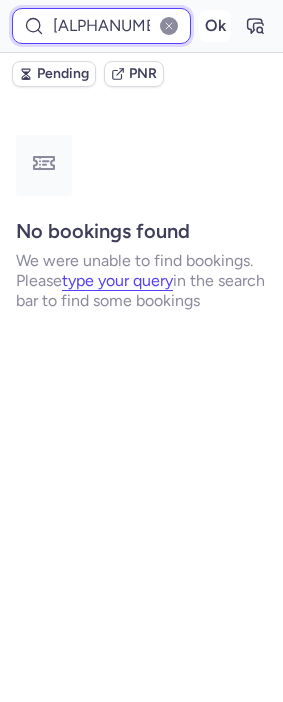 type on "YC8WQJ" 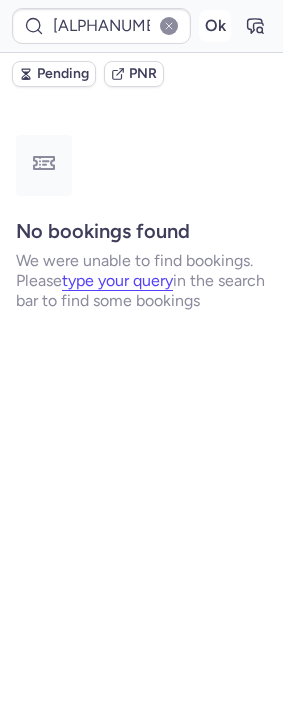 click on "Ok" at bounding box center [215, 26] 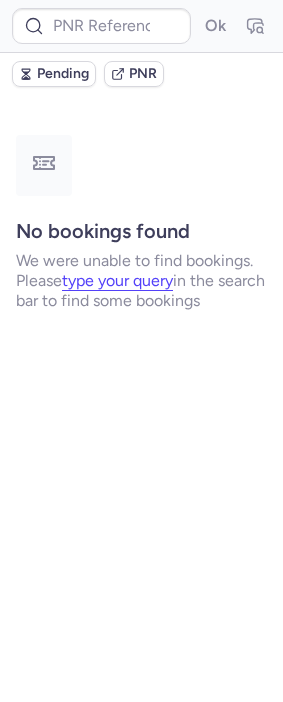 type on "CPL2IN" 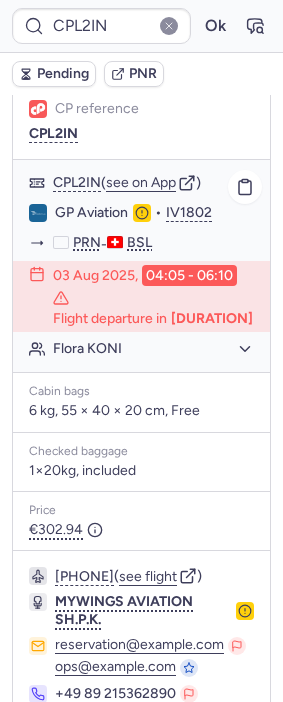 scroll, scrollTop: 211, scrollLeft: 0, axis: vertical 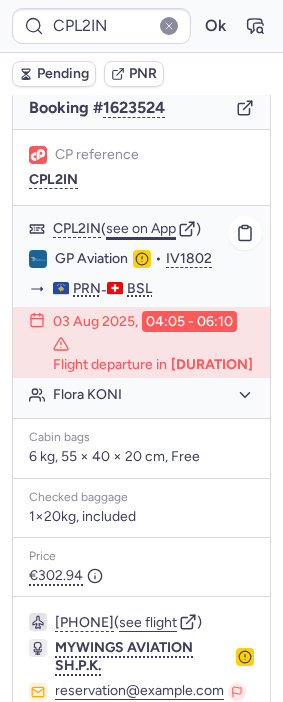 click on "see on App" 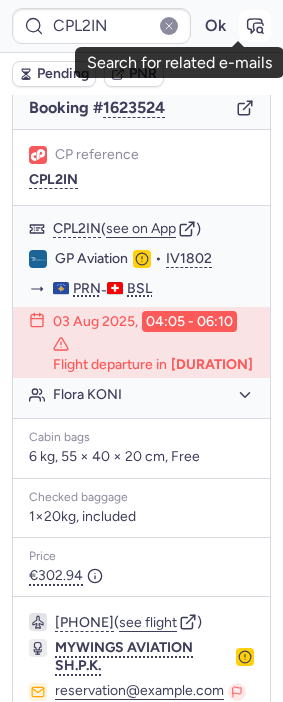 click 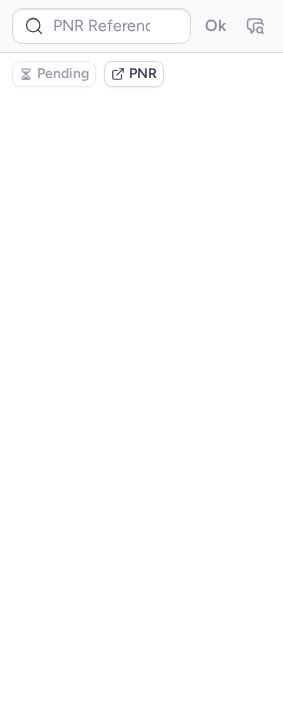 type on "CPL2IN" 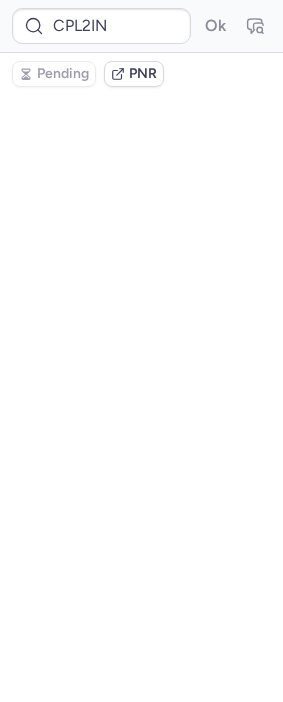 scroll, scrollTop: 0, scrollLeft: 0, axis: both 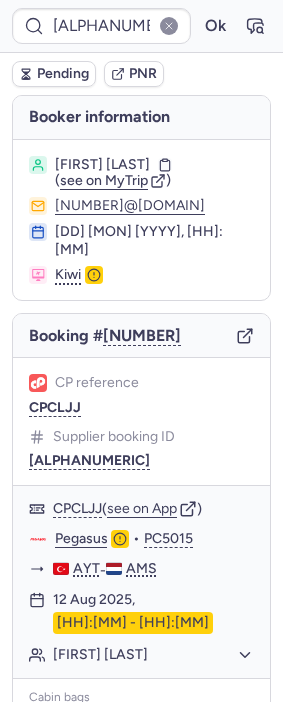 type on "CPWV9D" 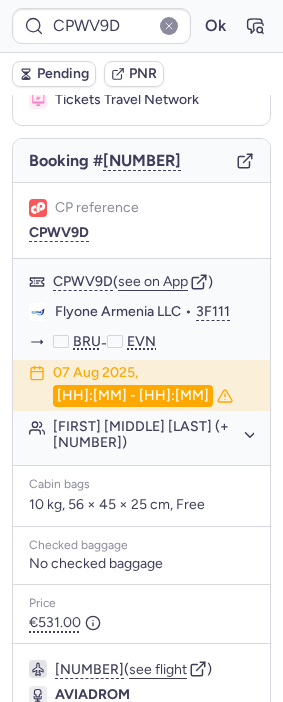 scroll, scrollTop: 320, scrollLeft: 0, axis: vertical 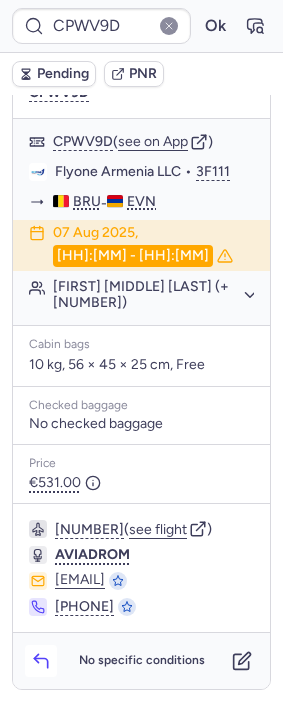 click 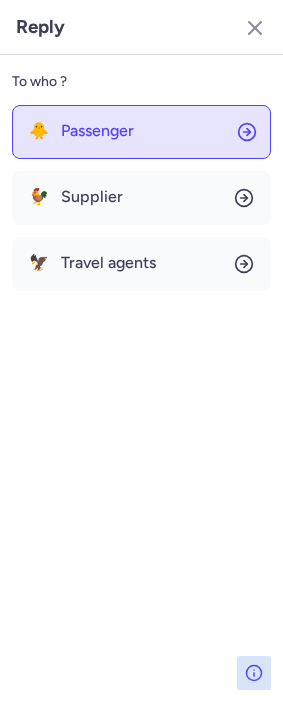 click on "🐥 Passenger" 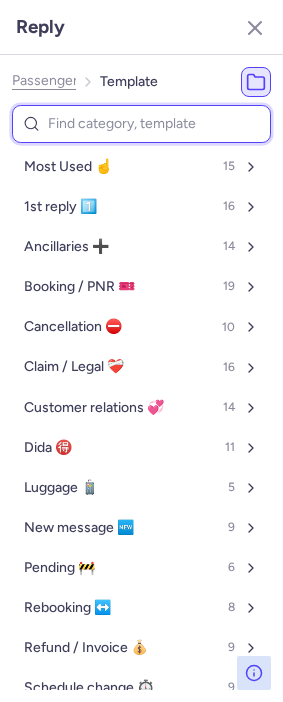click at bounding box center [141, 124] 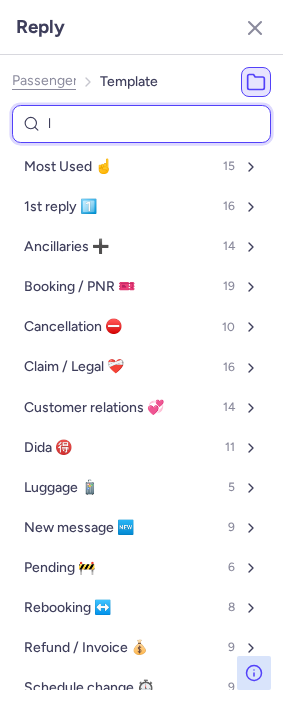 type on "lu" 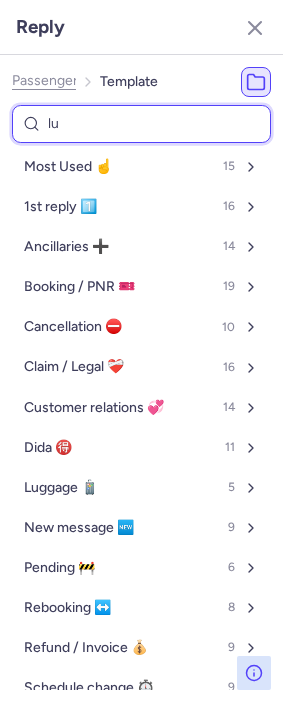 select on "en" 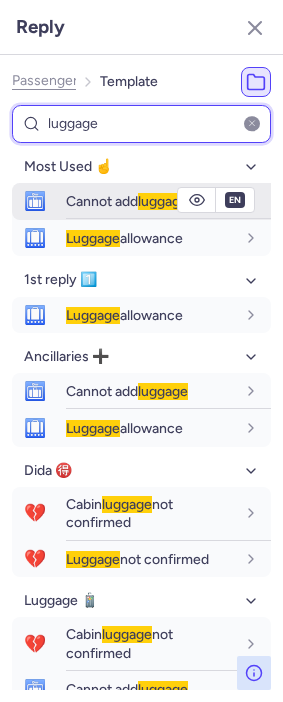 type on "luggage" 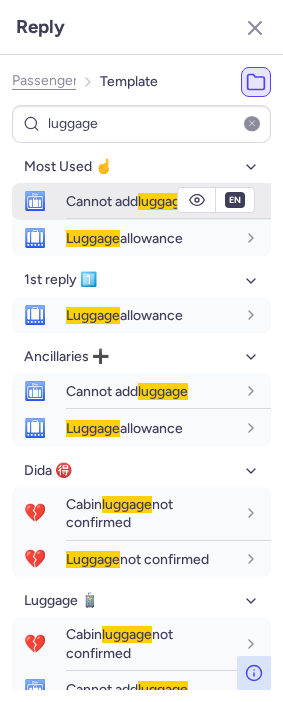 click on "Cannot add  luggage" at bounding box center (127, 201) 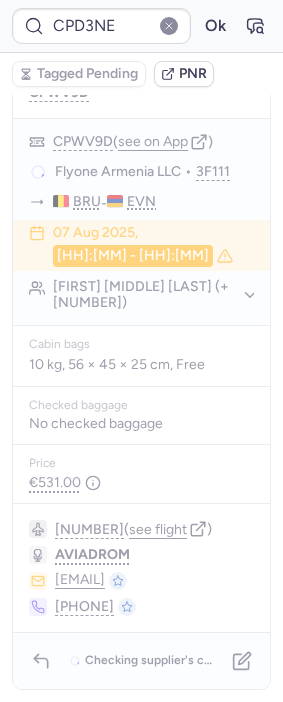 type on "[CODE]" 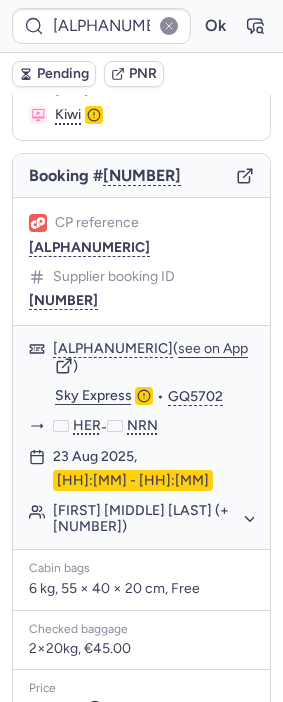 scroll, scrollTop: 98, scrollLeft: 0, axis: vertical 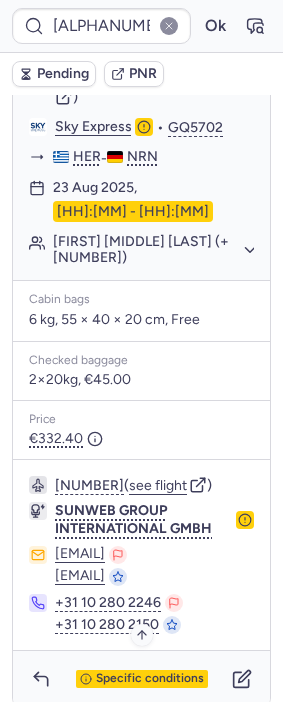 click on "Specific conditions" at bounding box center (150, 679) 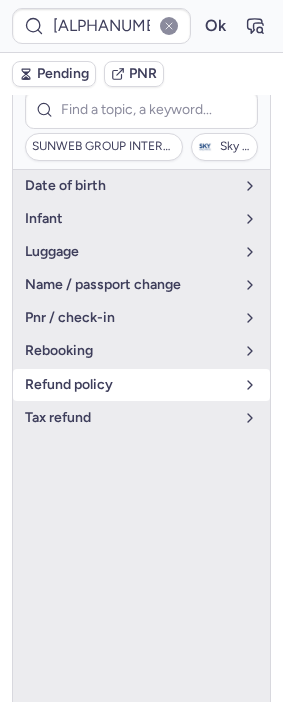 scroll, scrollTop: 316, scrollLeft: 0, axis: vertical 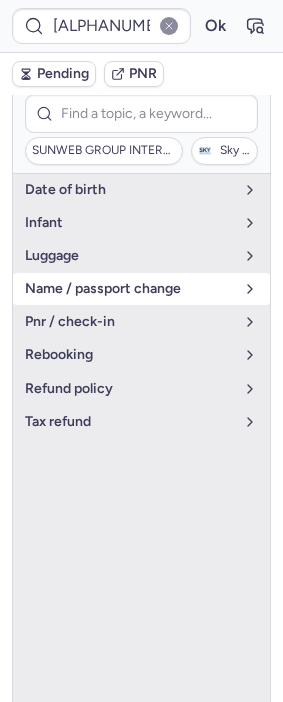 click on "name / passport change" at bounding box center (129, 289) 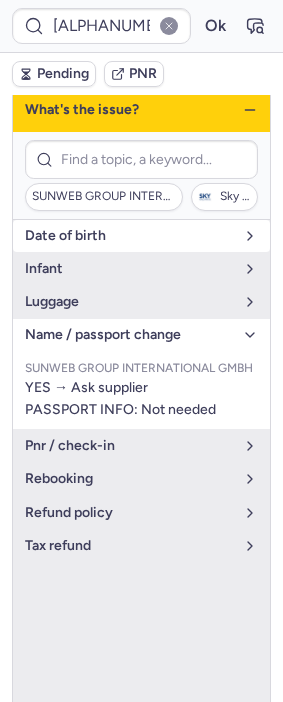 scroll, scrollTop: 94, scrollLeft: 0, axis: vertical 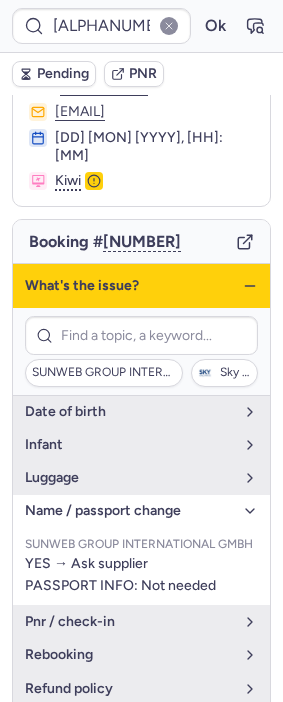 click 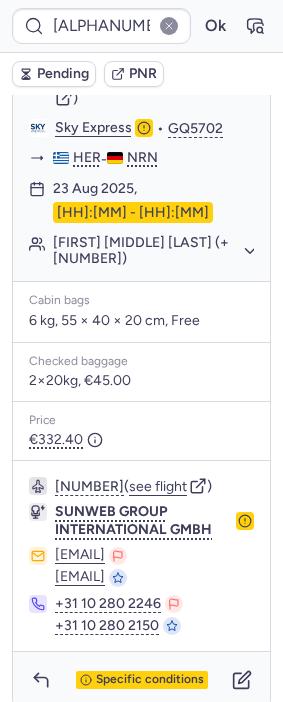 scroll, scrollTop: 429, scrollLeft: 0, axis: vertical 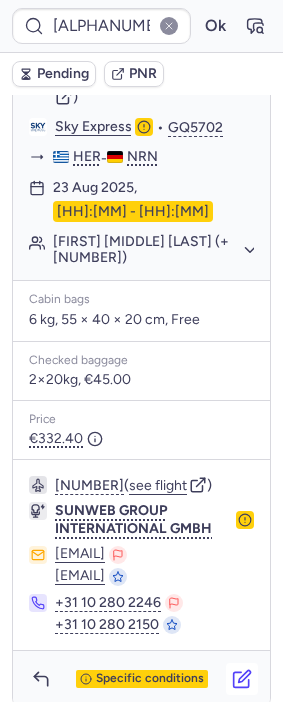 click 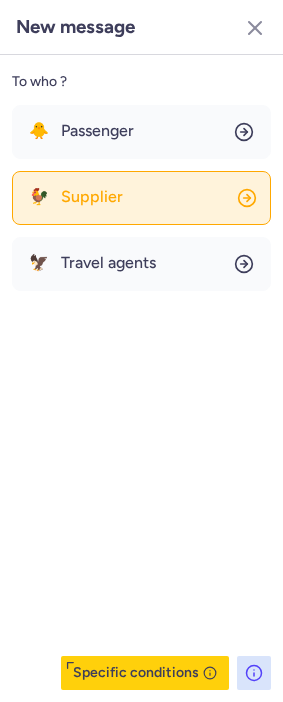 click on "🐓 Supplier" 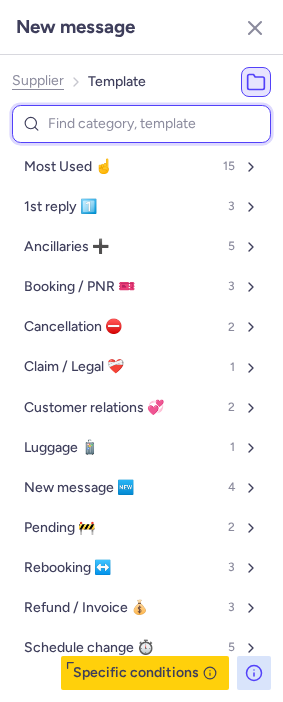 drag, startPoint x: 104, startPoint y: 144, endPoint x: 103, endPoint y: 123, distance: 21.023796 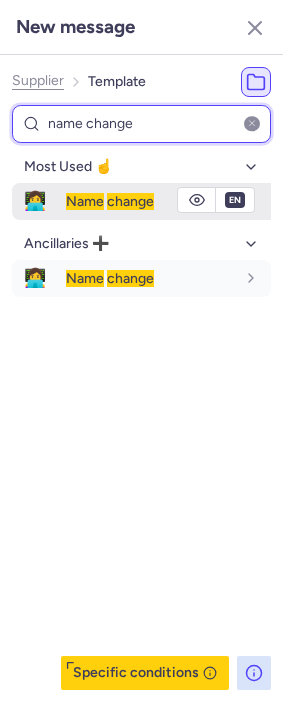 type on "name change" 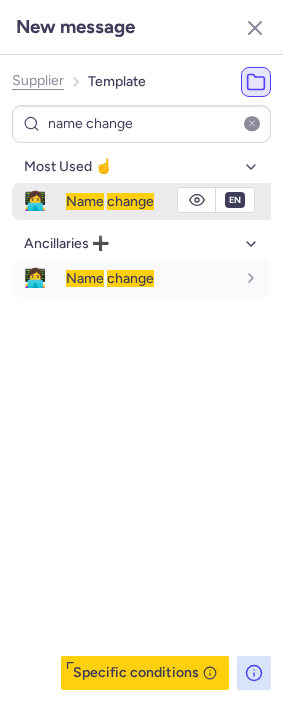 click on "Name" at bounding box center (85, 201) 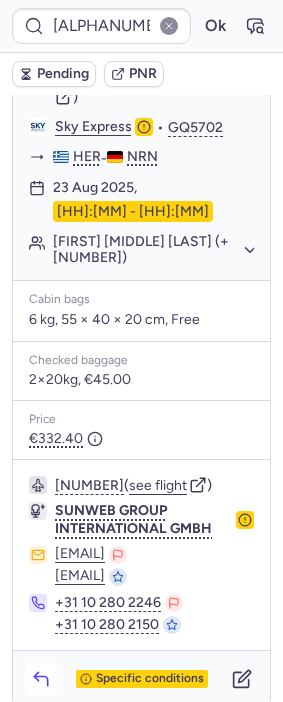 click 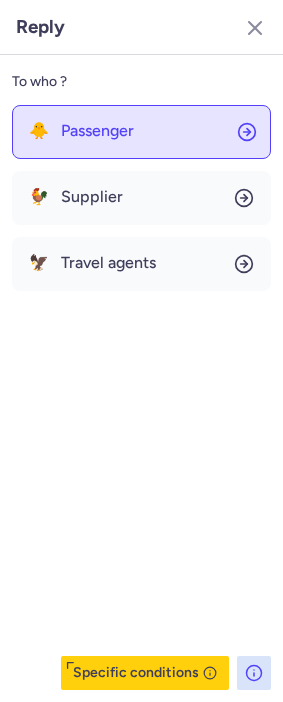 click on "Passenger" at bounding box center (97, 131) 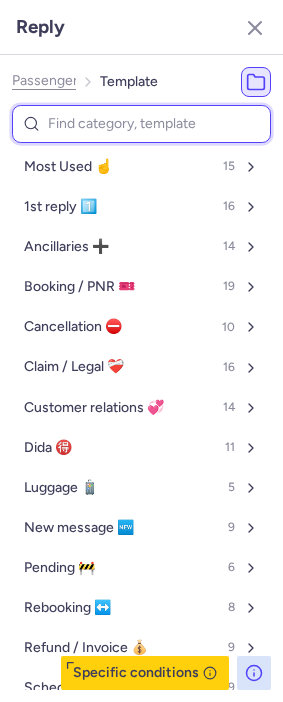 drag, startPoint x: 88, startPoint y: 124, endPoint x: 98, endPoint y: 119, distance: 11.18034 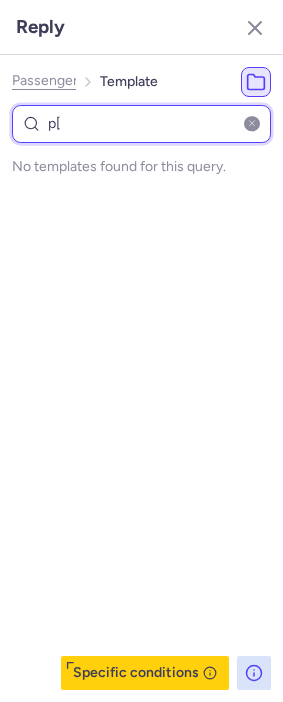 type on "p" 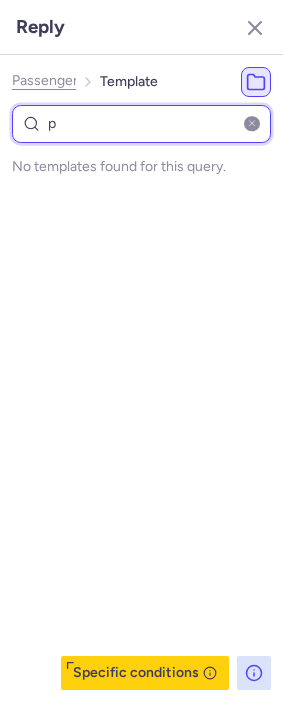 type 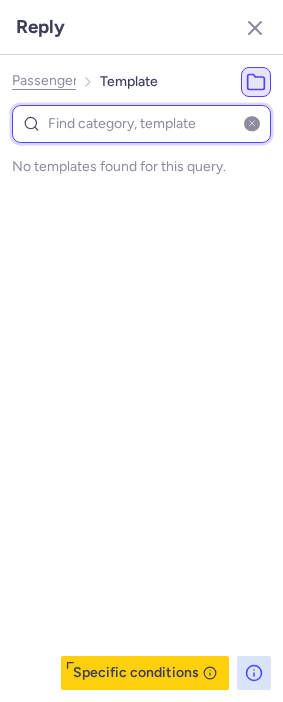 select on "en" 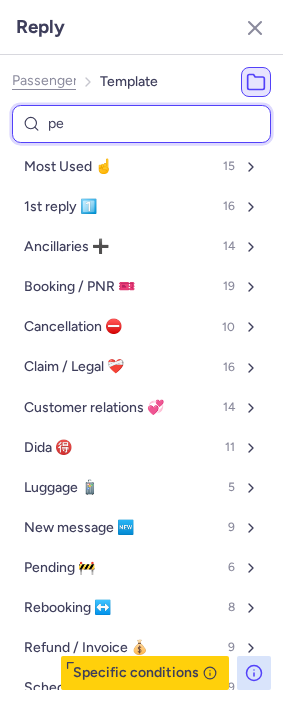 type on "pen" 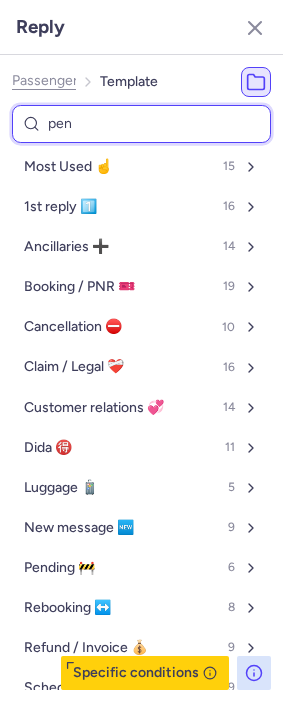 select on "en" 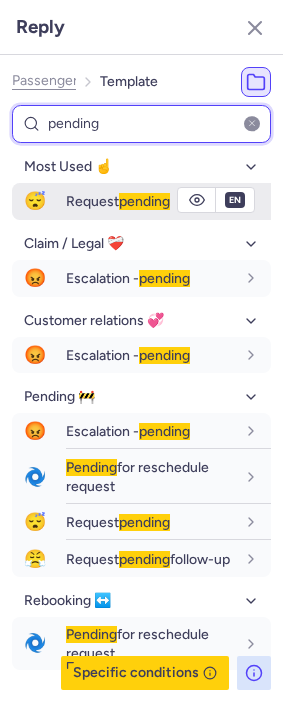 type on "pending" 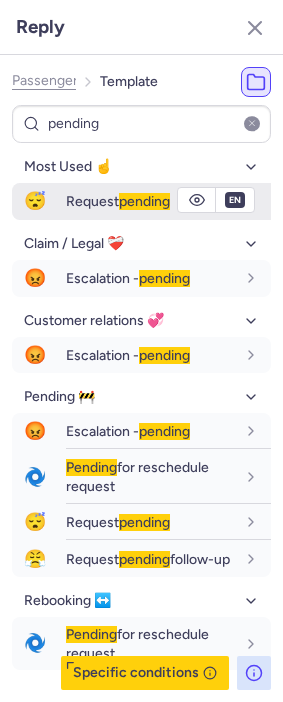 click on "Request  pending" at bounding box center [118, 201] 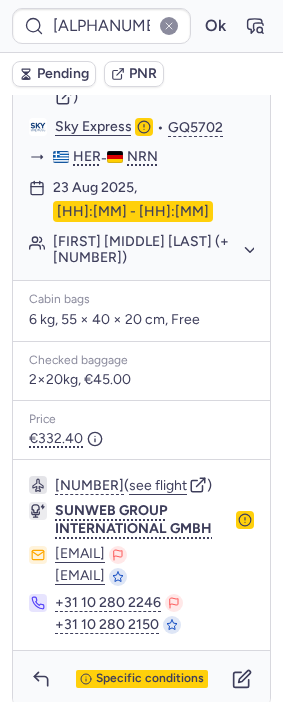 click on "Pending" at bounding box center [63, 74] 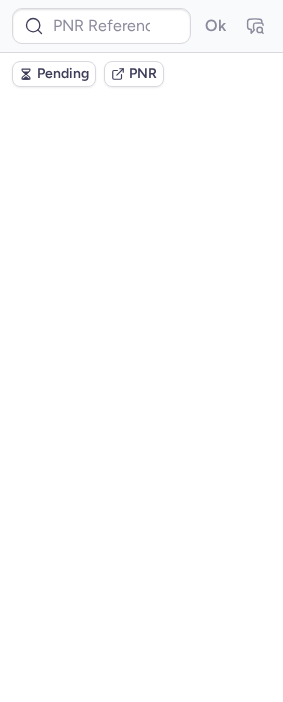 scroll, scrollTop: 0, scrollLeft: 0, axis: both 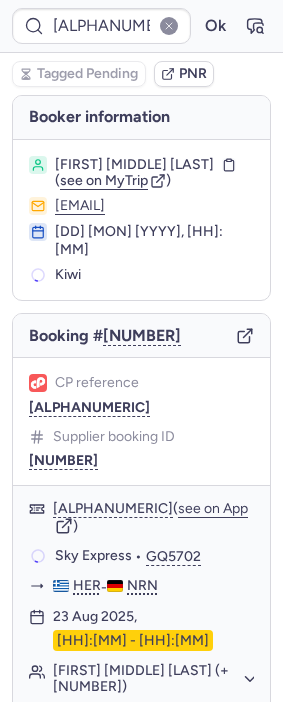 type on "[NUMBER]" 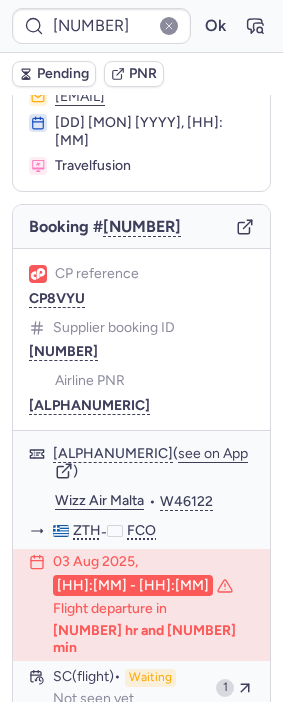 scroll, scrollTop: 111, scrollLeft: 0, axis: vertical 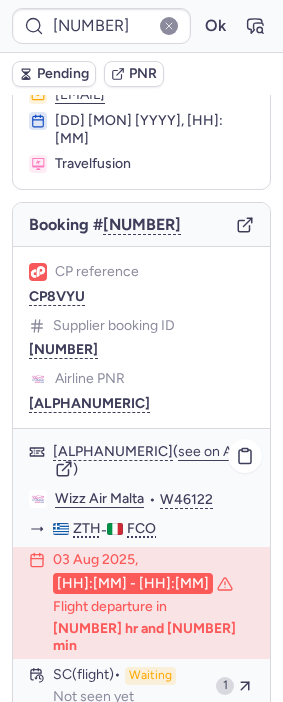 click on "03 Aug 2025,  13:25 - 14:25  Flight departure in  9 hr and 1 min" 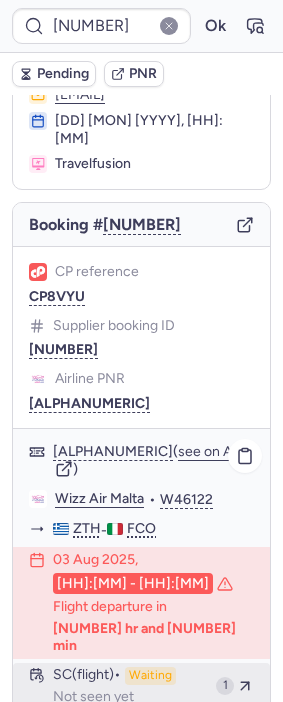 click on "SC   (flight)" at bounding box center (87, 676) 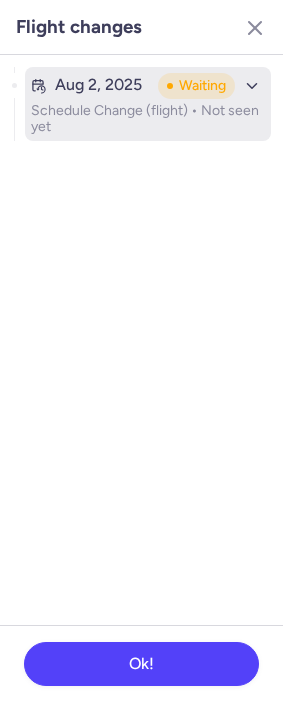 click on "Schedule Change (flight) •  Not seen yet" at bounding box center [148, 119] 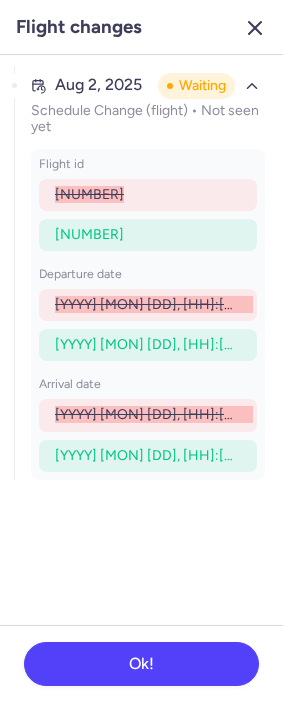 click 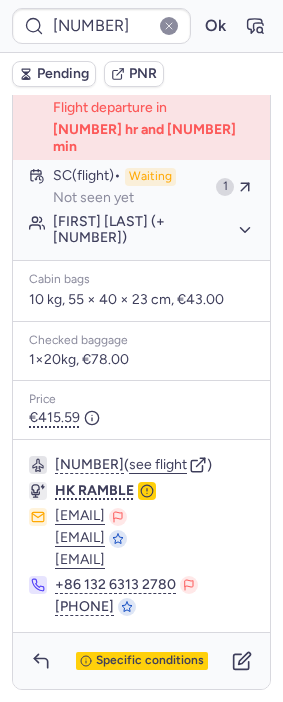 scroll, scrollTop: 632, scrollLeft: 0, axis: vertical 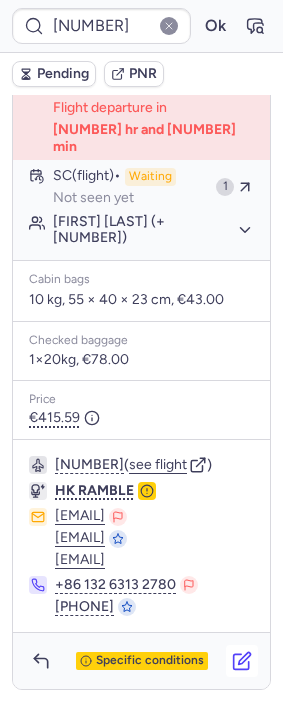 click 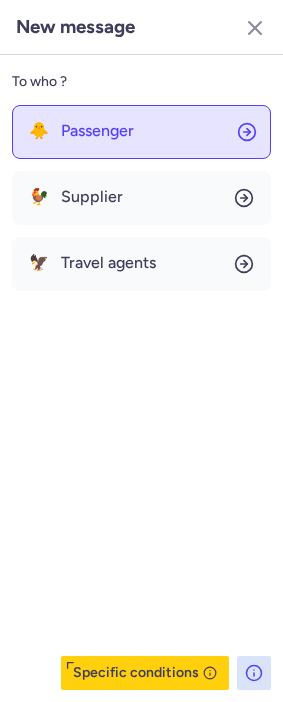 click on "Passenger" at bounding box center [97, 131] 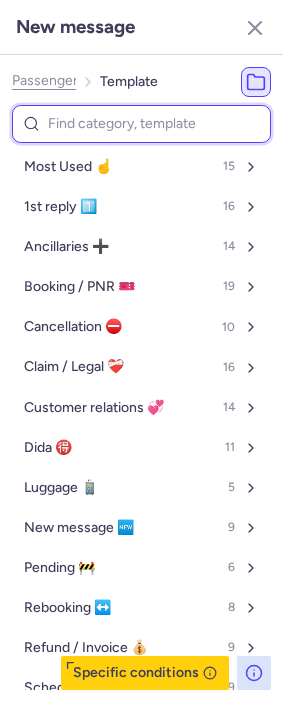 drag, startPoint x: 91, startPoint y: 131, endPoint x: 104, endPoint y: 131, distance: 13 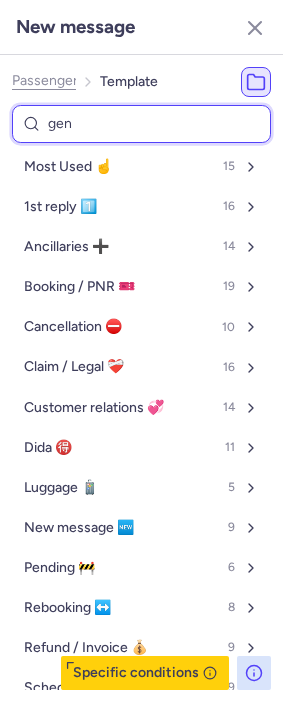 type on "gene" 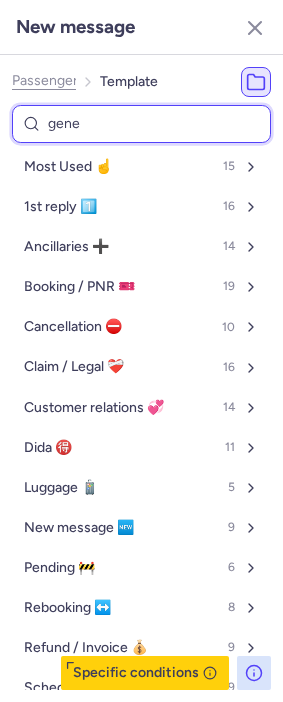 select on "en" 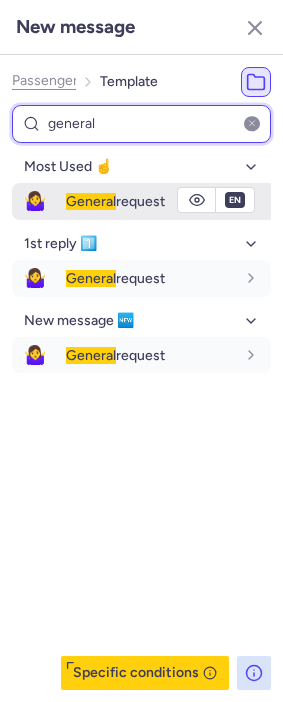 type on "general" 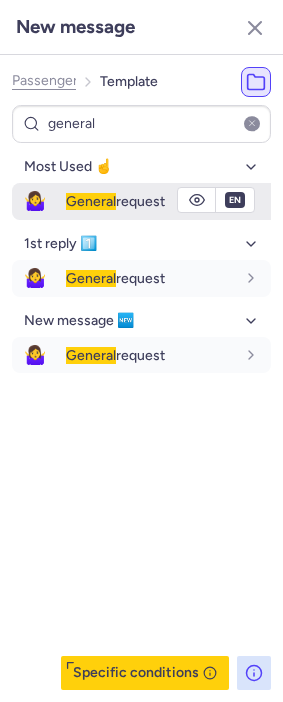click on "General  request" at bounding box center [168, 201] 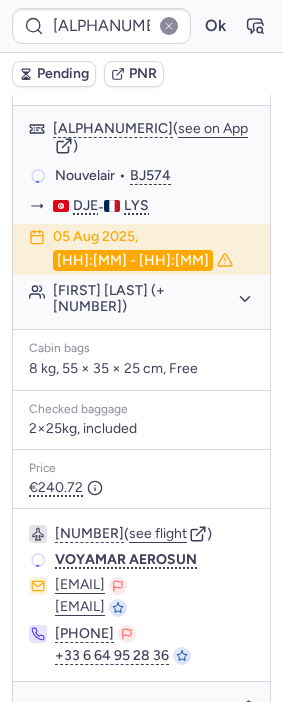 scroll, scrollTop: 325, scrollLeft: 0, axis: vertical 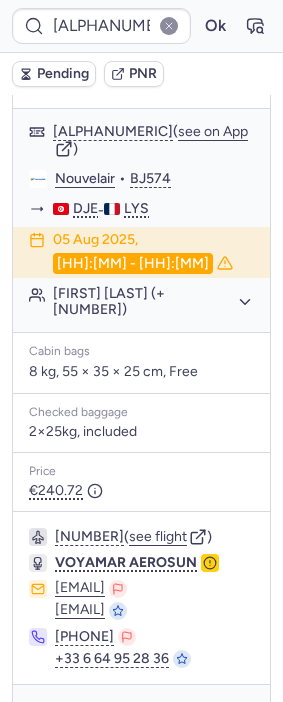 type on "[CODE]" 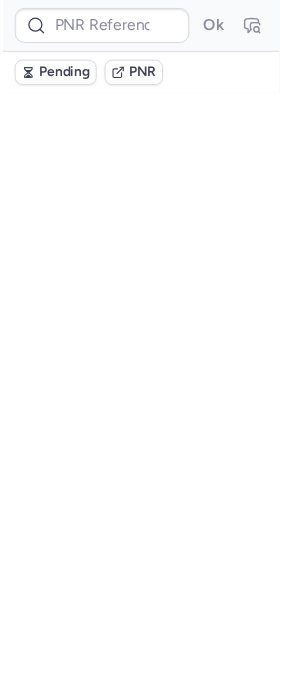 scroll, scrollTop: 0, scrollLeft: 0, axis: both 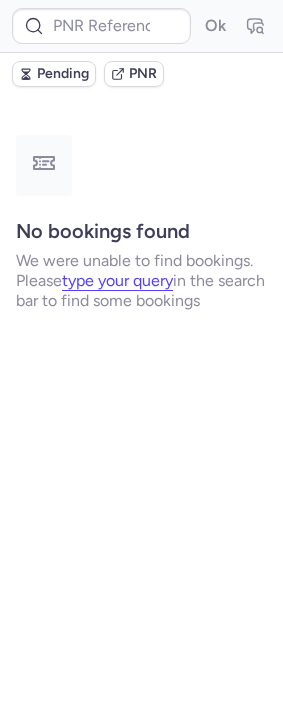 type on "DT1749085126828932" 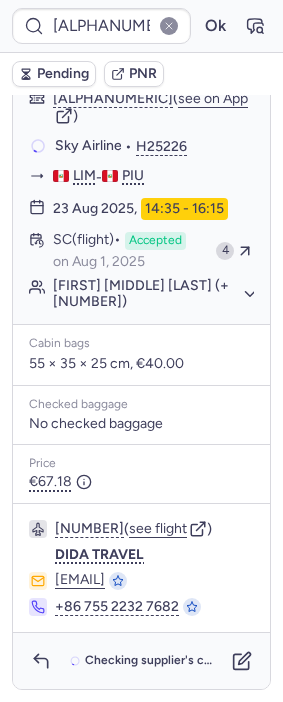 scroll, scrollTop: 490, scrollLeft: 0, axis: vertical 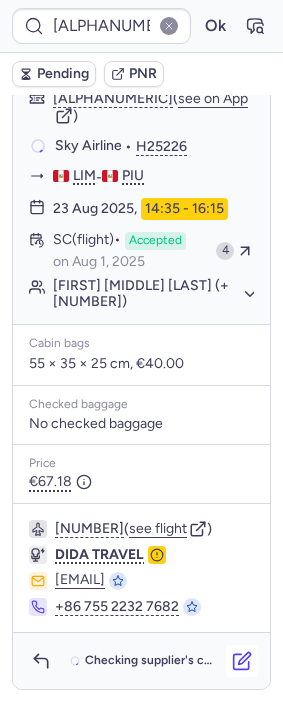 click 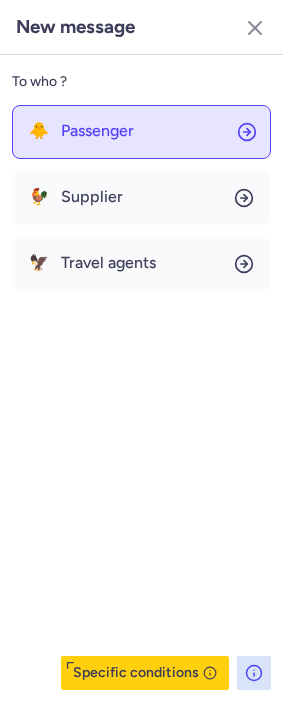click on "🐥 Passenger" 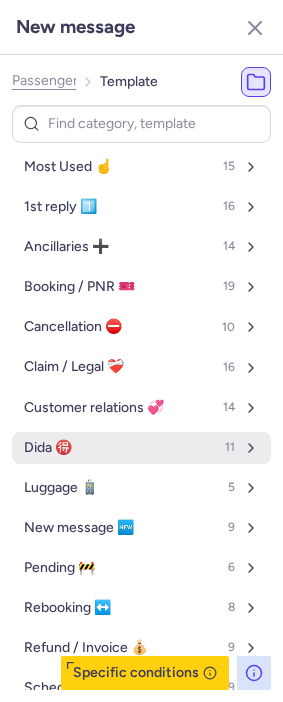 click on "[NAME]" at bounding box center [141, 448] 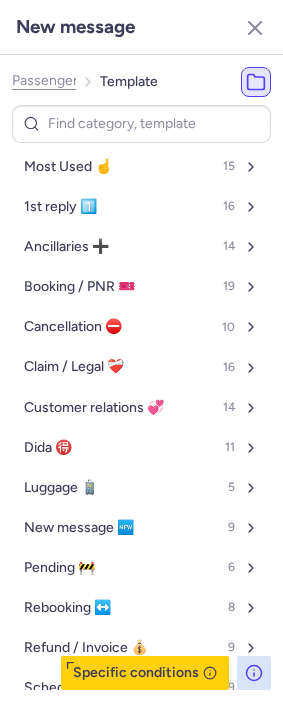 select on "en" 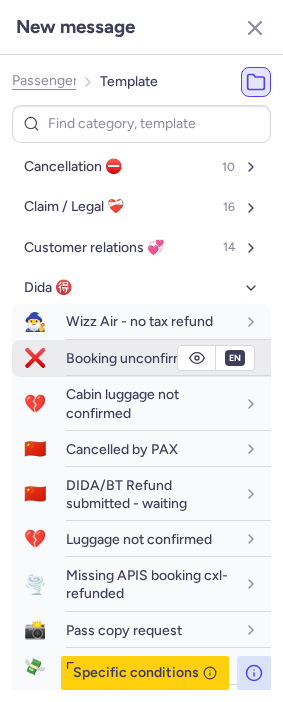 scroll, scrollTop: 333, scrollLeft: 0, axis: vertical 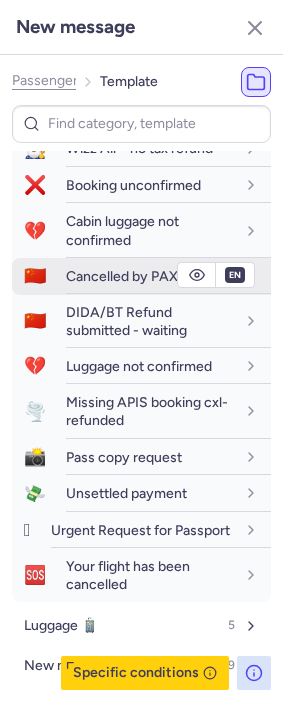 click on "Cancelled by PAX" at bounding box center (122, 276) 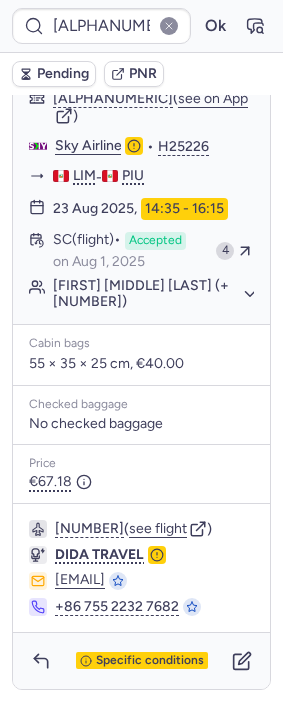 type on "[CODE]" 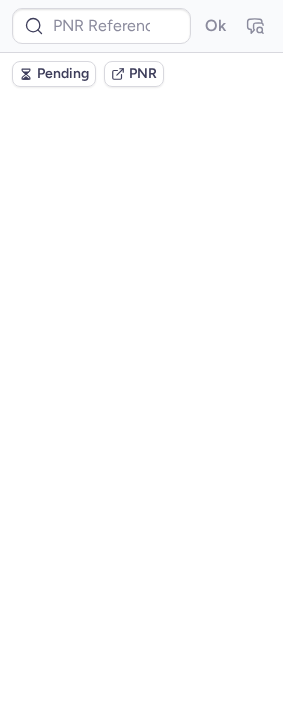scroll, scrollTop: 0, scrollLeft: 0, axis: both 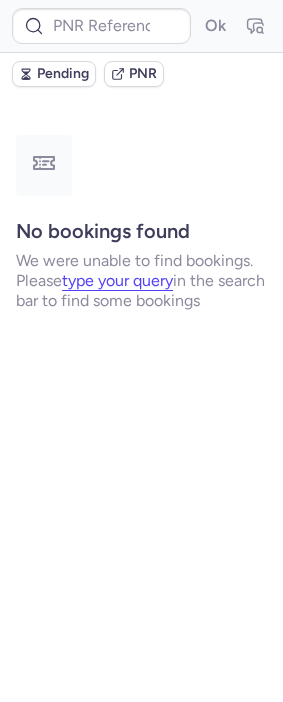 type on "[CODE]" 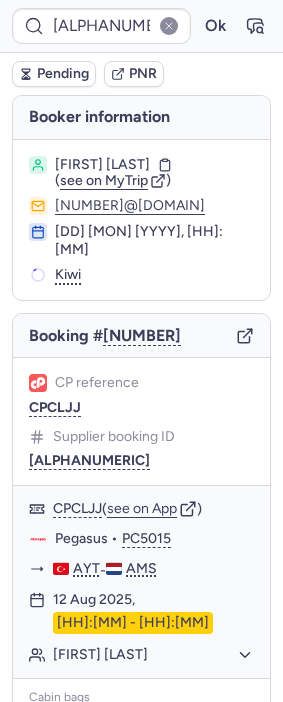 type on "DT1751810968339186" 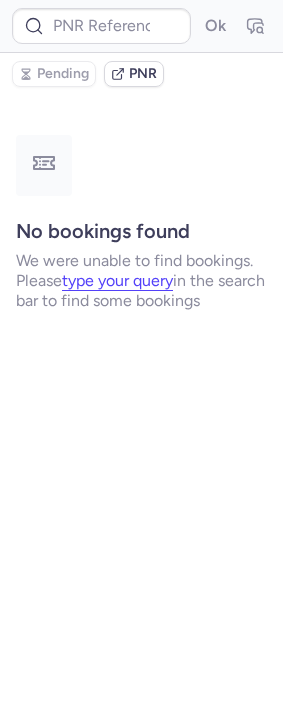type on "DT1751810968339186" 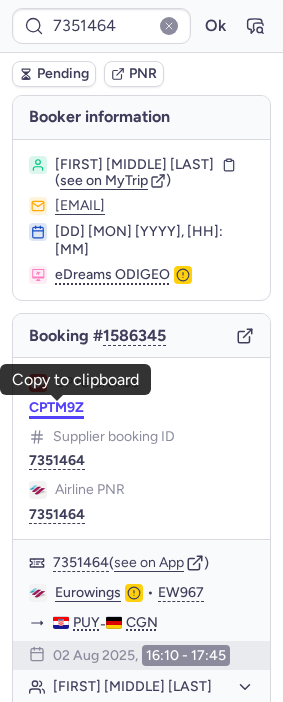 click on "CPTM9Z" at bounding box center (56, 408) 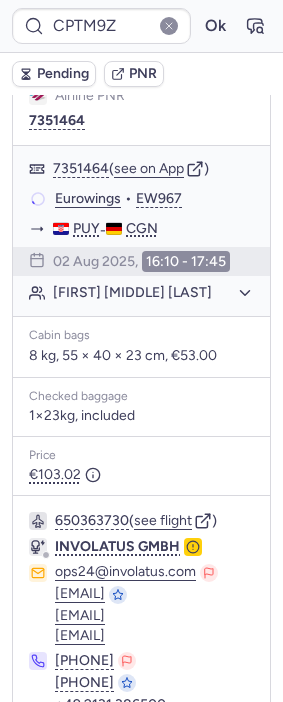 scroll, scrollTop: 444, scrollLeft: 0, axis: vertical 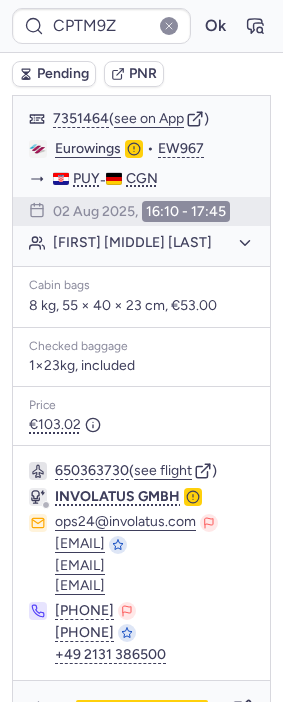 type on "[CODE]" 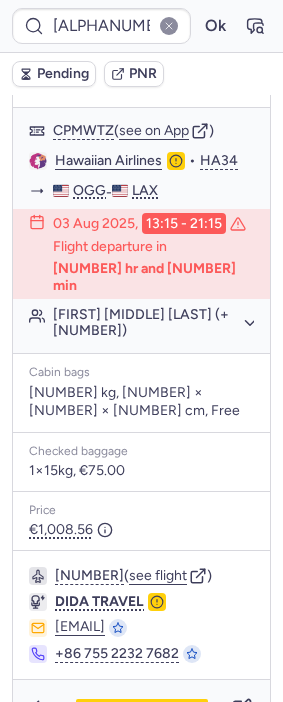 scroll, scrollTop: 444, scrollLeft: 0, axis: vertical 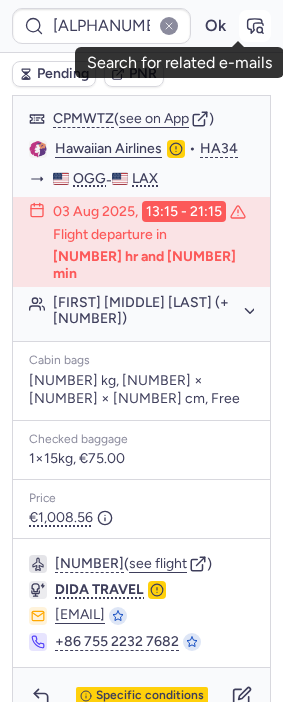 click 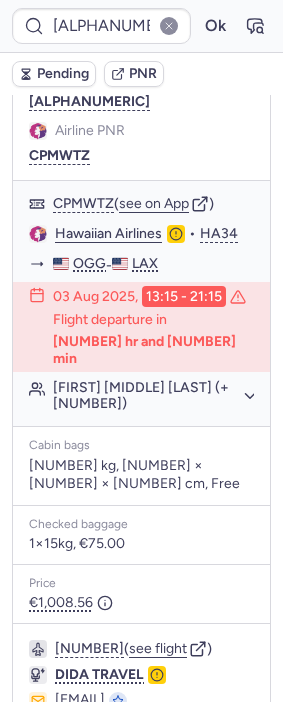 scroll, scrollTop: 111, scrollLeft: 0, axis: vertical 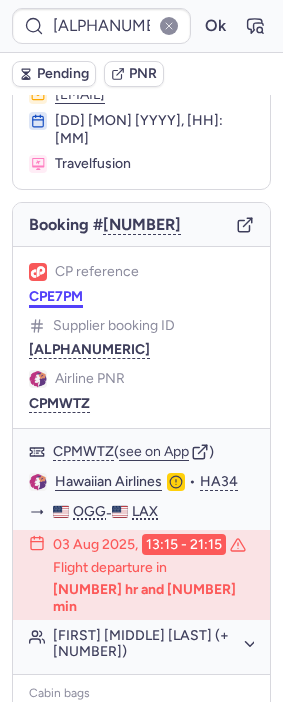 click on "CPE7PM" at bounding box center [56, 297] 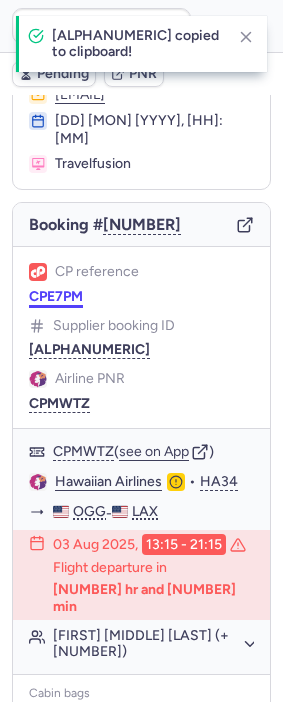 type on "CPE7PM" 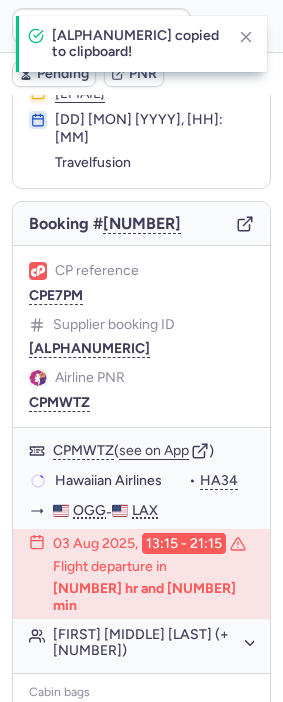 scroll, scrollTop: 111, scrollLeft: 0, axis: vertical 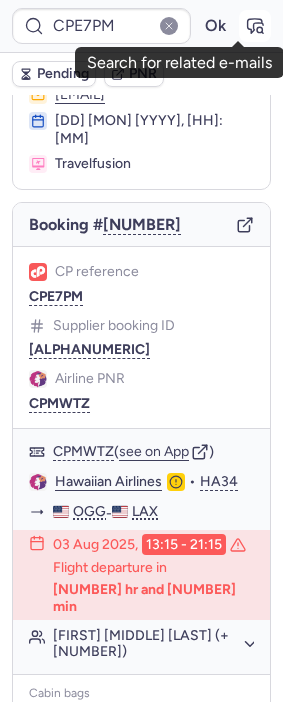 click 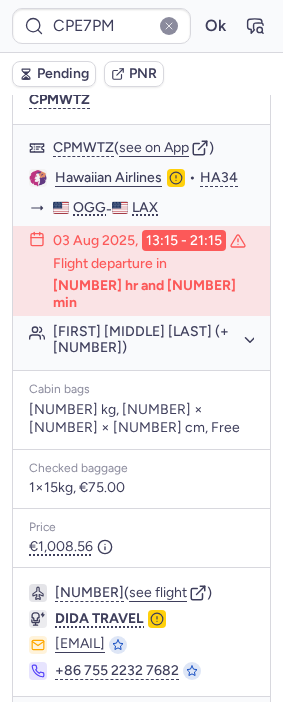 scroll, scrollTop: 444, scrollLeft: 0, axis: vertical 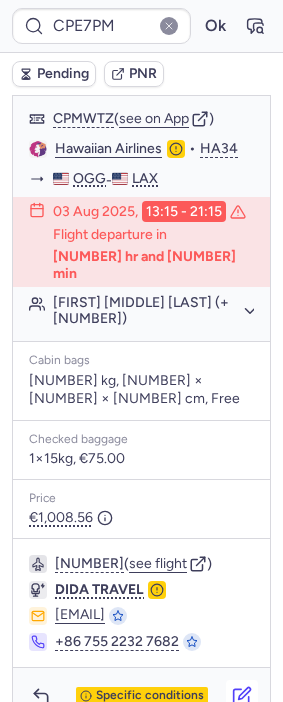 click 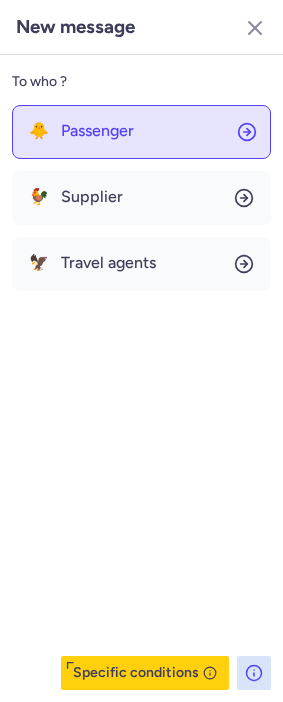 click on "🐥 Passenger" 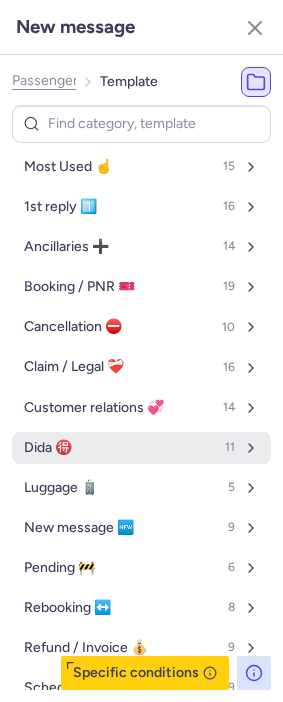 click on "[NAME]" at bounding box center [141, 448] 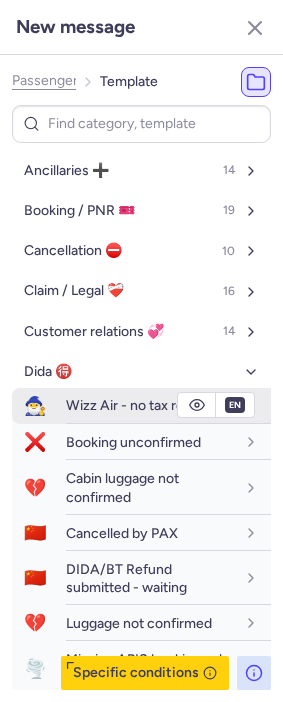 scroll, scrollTop: 333, scrollLeft: 0, axis: vertical 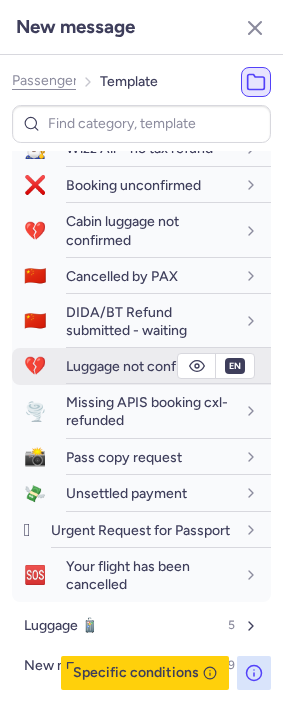 click on "Luggage not confirmed" at bounding box center [139, 366] 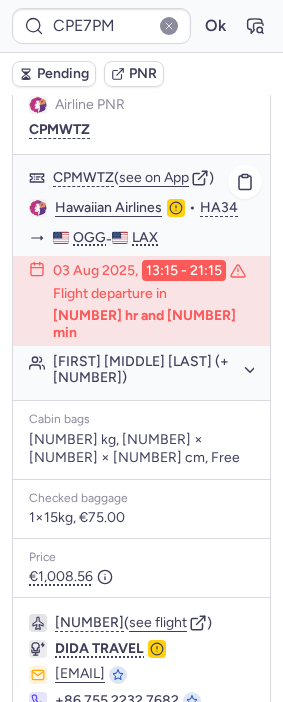 scroll, scrollTop: 222, scrollLeft: 0, axis: vertical 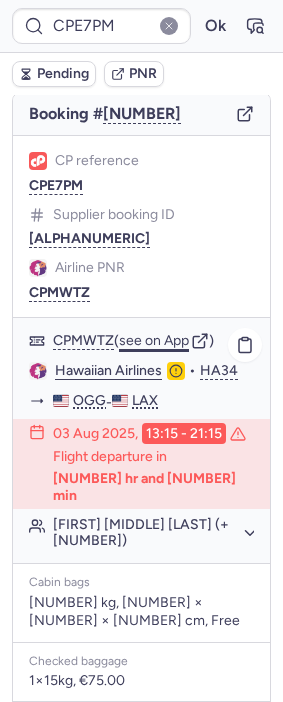 click on "see on App" 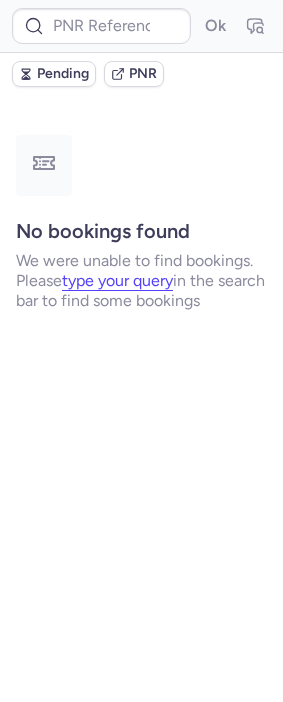 scroll, scrollTop: 0, scrollLeft: 0, axis: both 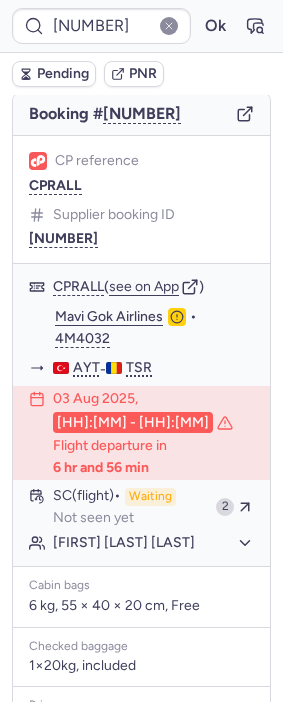 type on "CPWYYH" 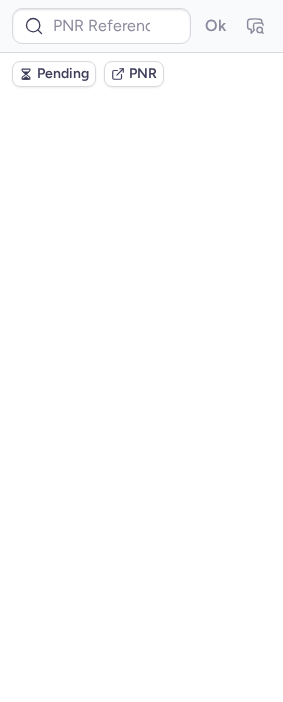 scroll, scrollTop: 0, scrollLeft: 0, axis: both 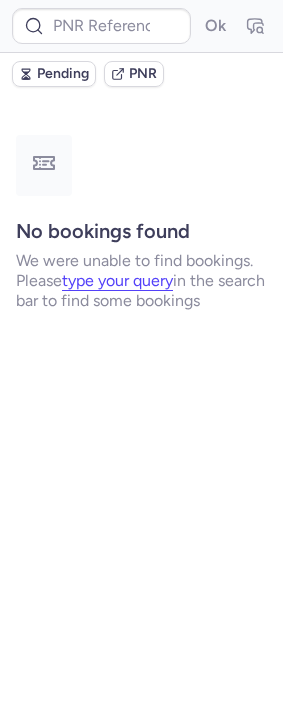 type on "CPEUHV" 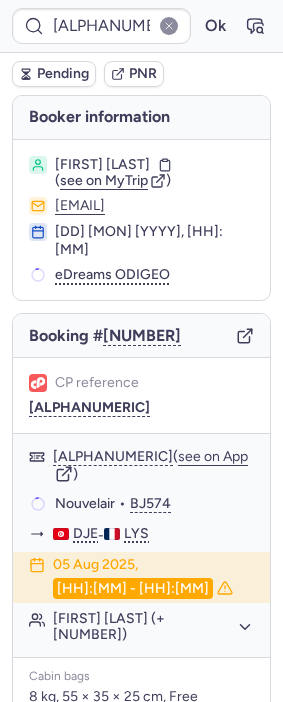 type on "[NUMBER]" 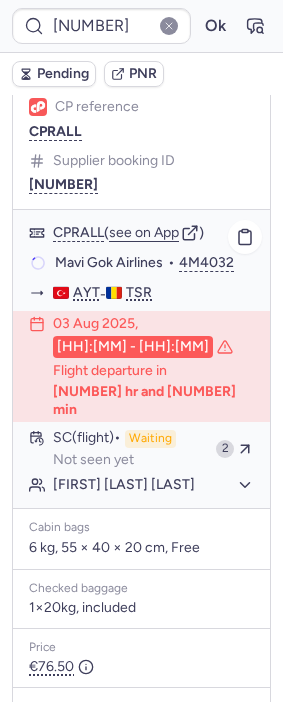 scroll, scrollTop: 555, scrollLeft: 0, axis: vertical 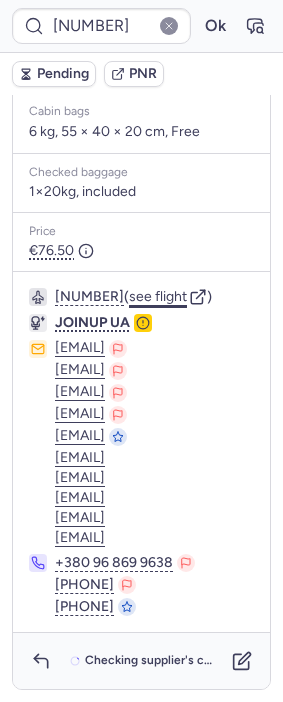 click on "see flight" 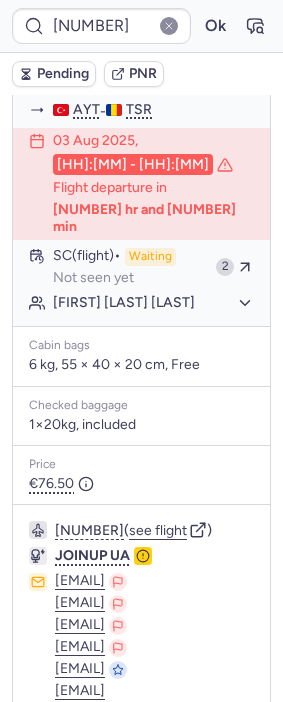 scroll, scrollTop: 420, scrollLeft: 0, axis: vertical 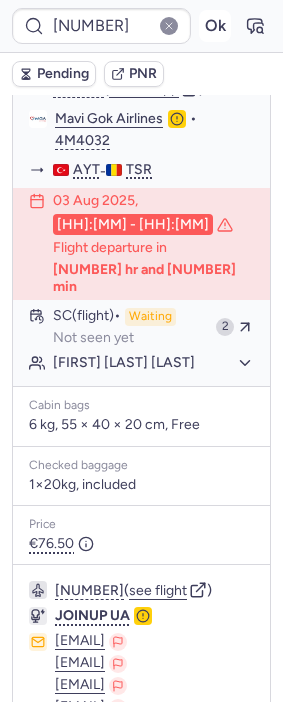 click on "Ok" at bounding box center (215, 26) 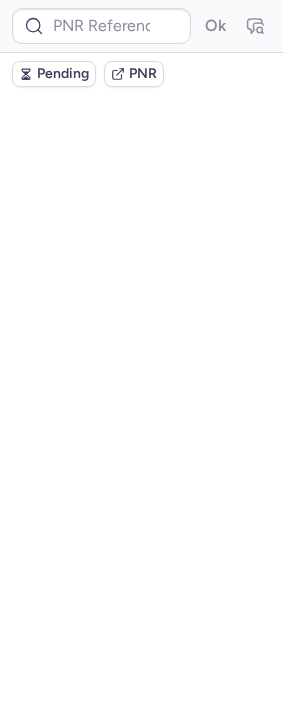 scroll, scrollTop: 0, scrollLeft: 0, axis: both 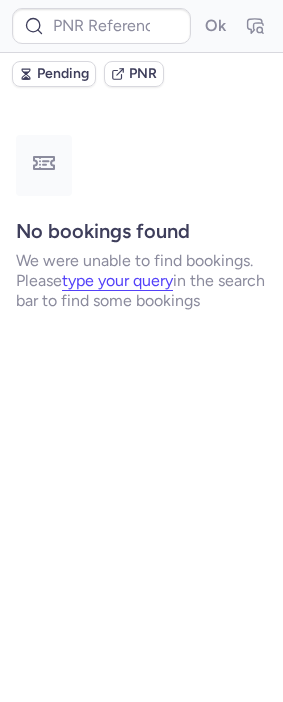type on "CPEUHV" 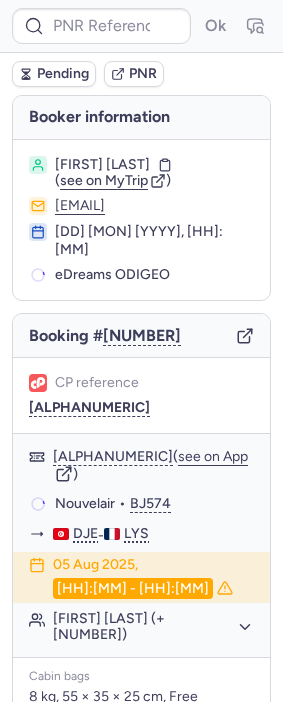 type on "DT1754184240545254" 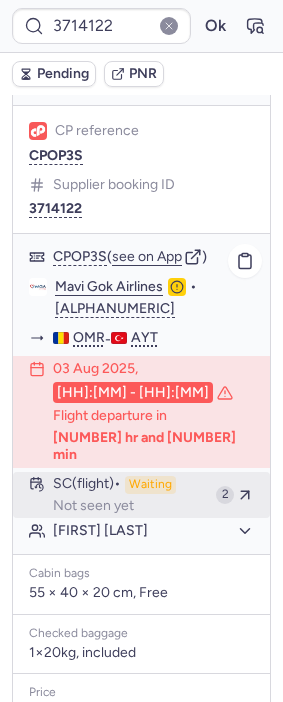 scroll, scrollTop: 333, scrollLeft: 0, axis: vertical 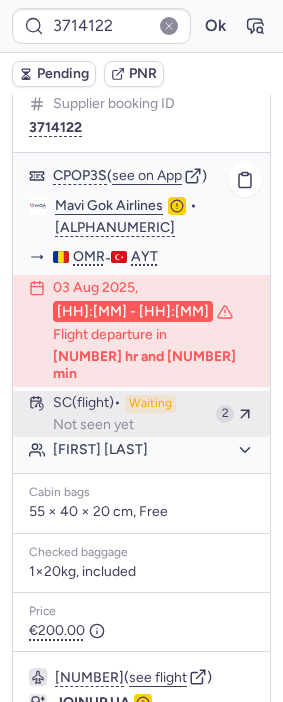 type on "DT1754184240545254" 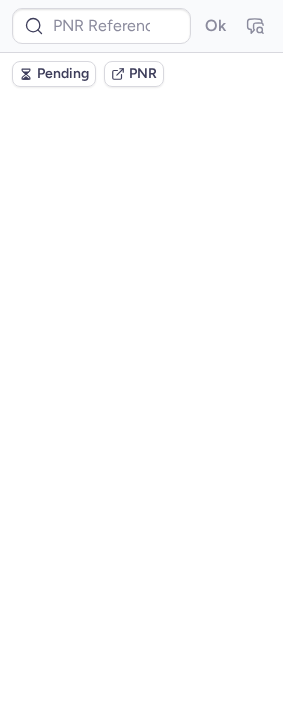 scroll, scrollTop: 0, scrollLeft: 0, axis: both 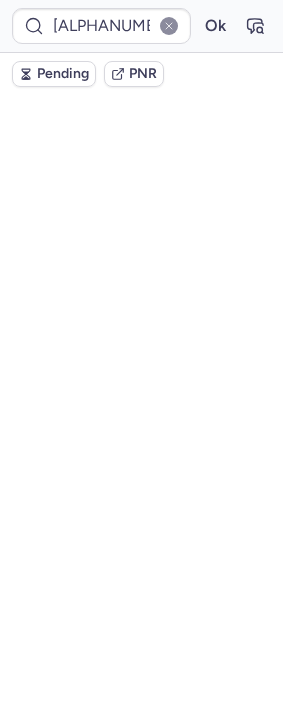 type on "CPHQAW" 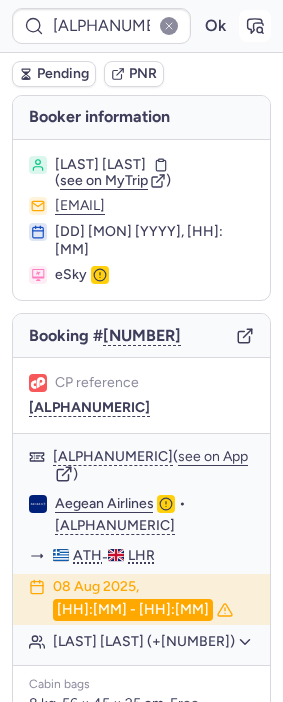 click 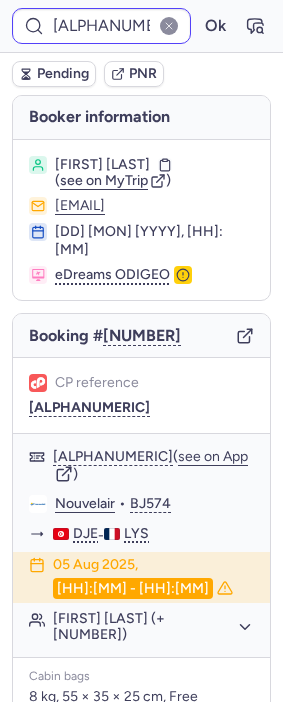 type on "DT1754184240545254" 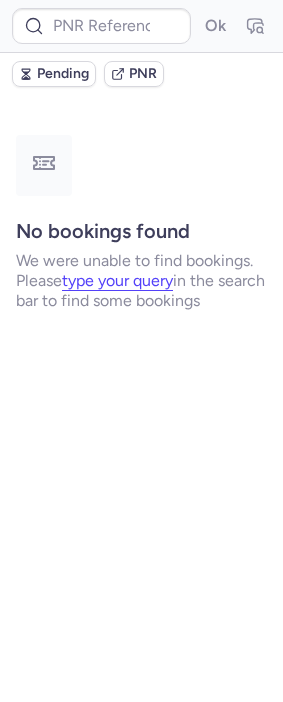 scroll, scrollTop: 0, scrollLeft: 0, axis: both 